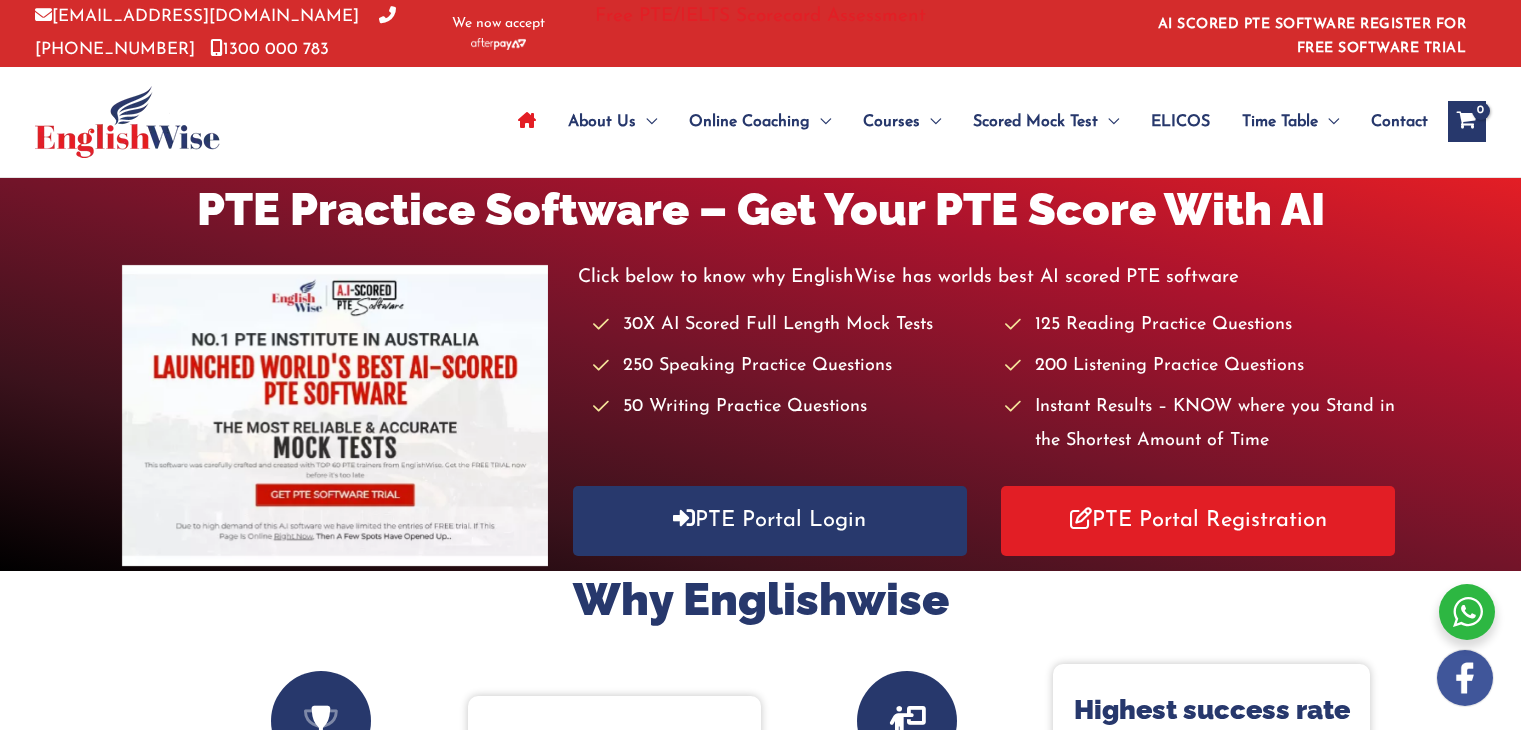 scroll, scrollTop: 0, scrollLeft: 0, axis: both 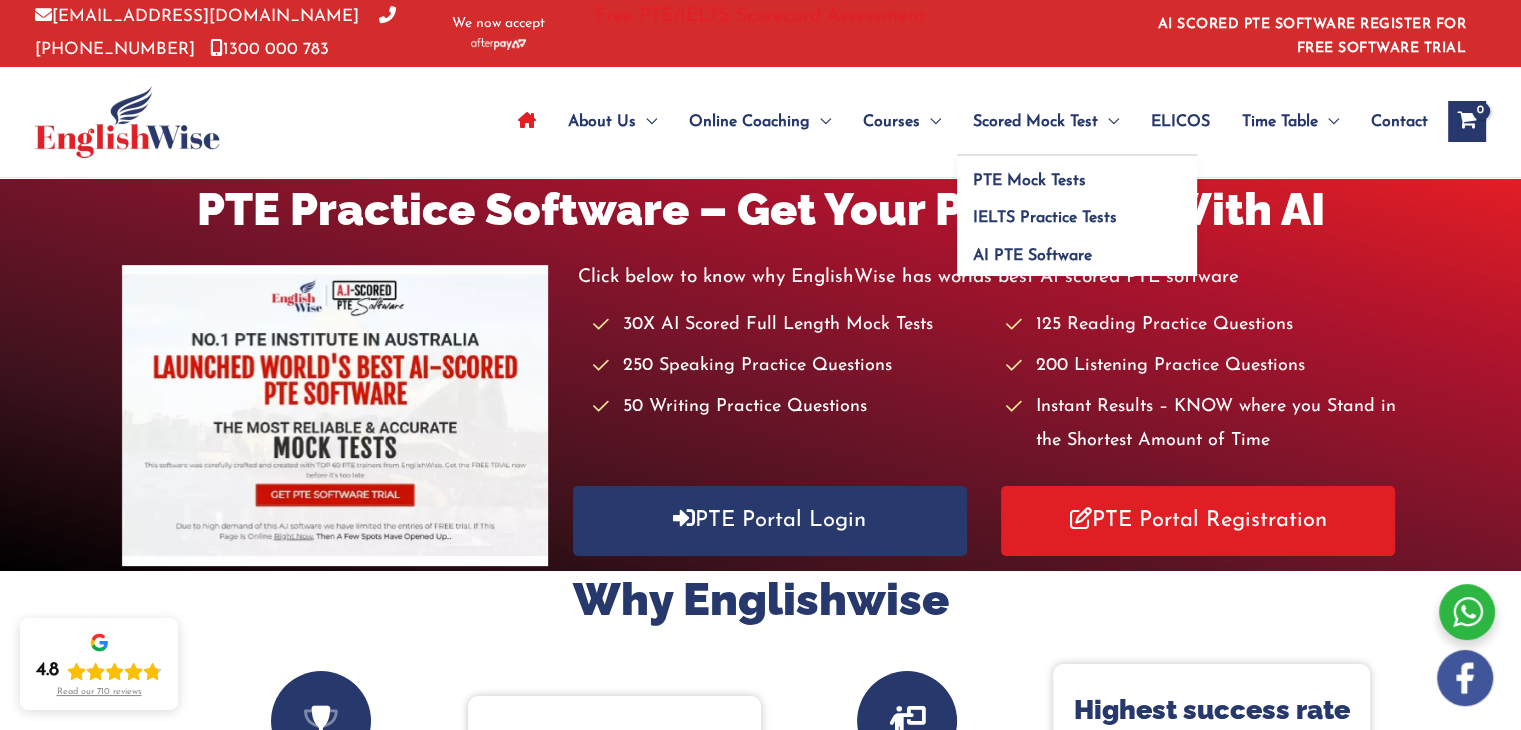 click on "Scored Mock Test" at bounding box center [1035, 122] 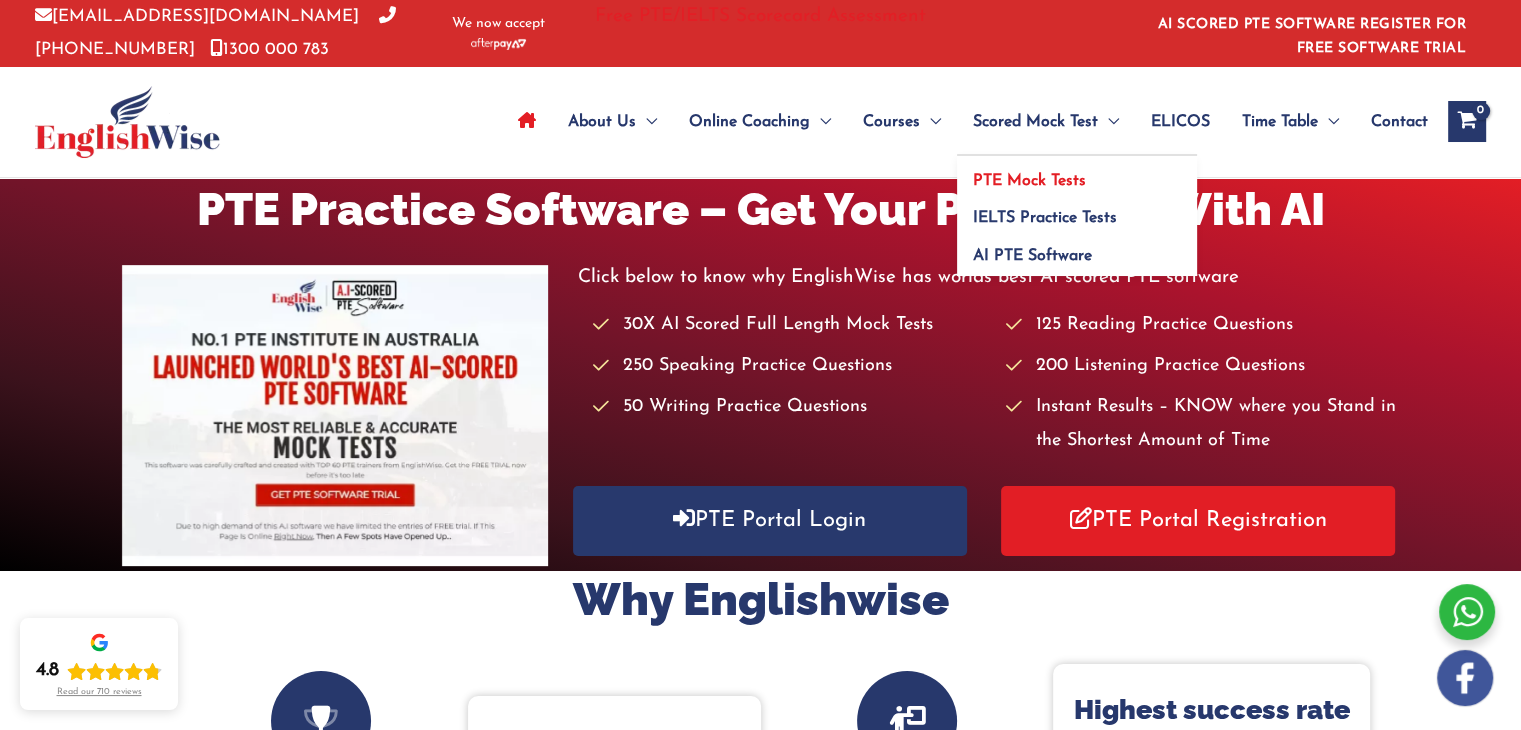 click on "PTE Mock Tests" at bounding box center (1029, 181) 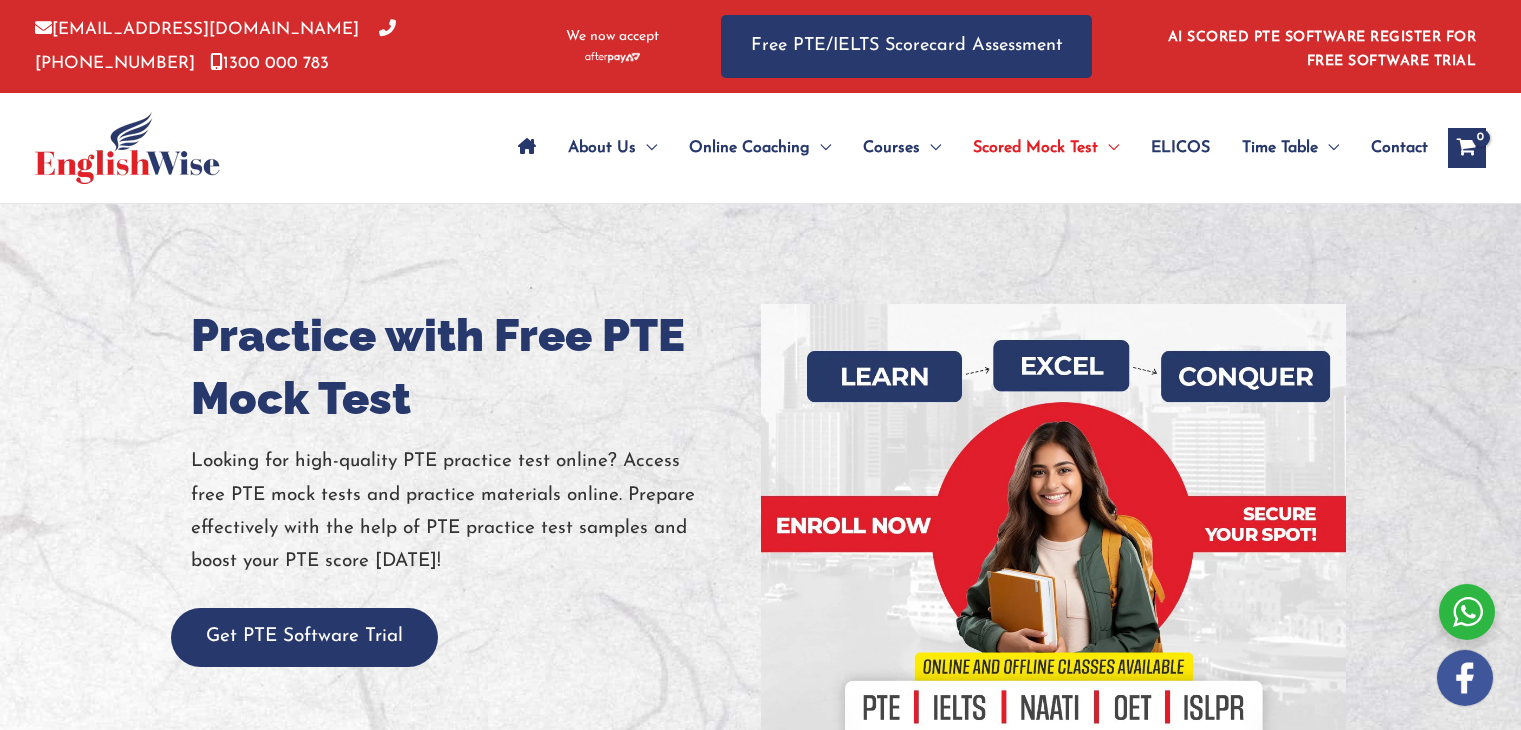 scroll, scrollTop: 0, scrollLeft: 0, axis: both 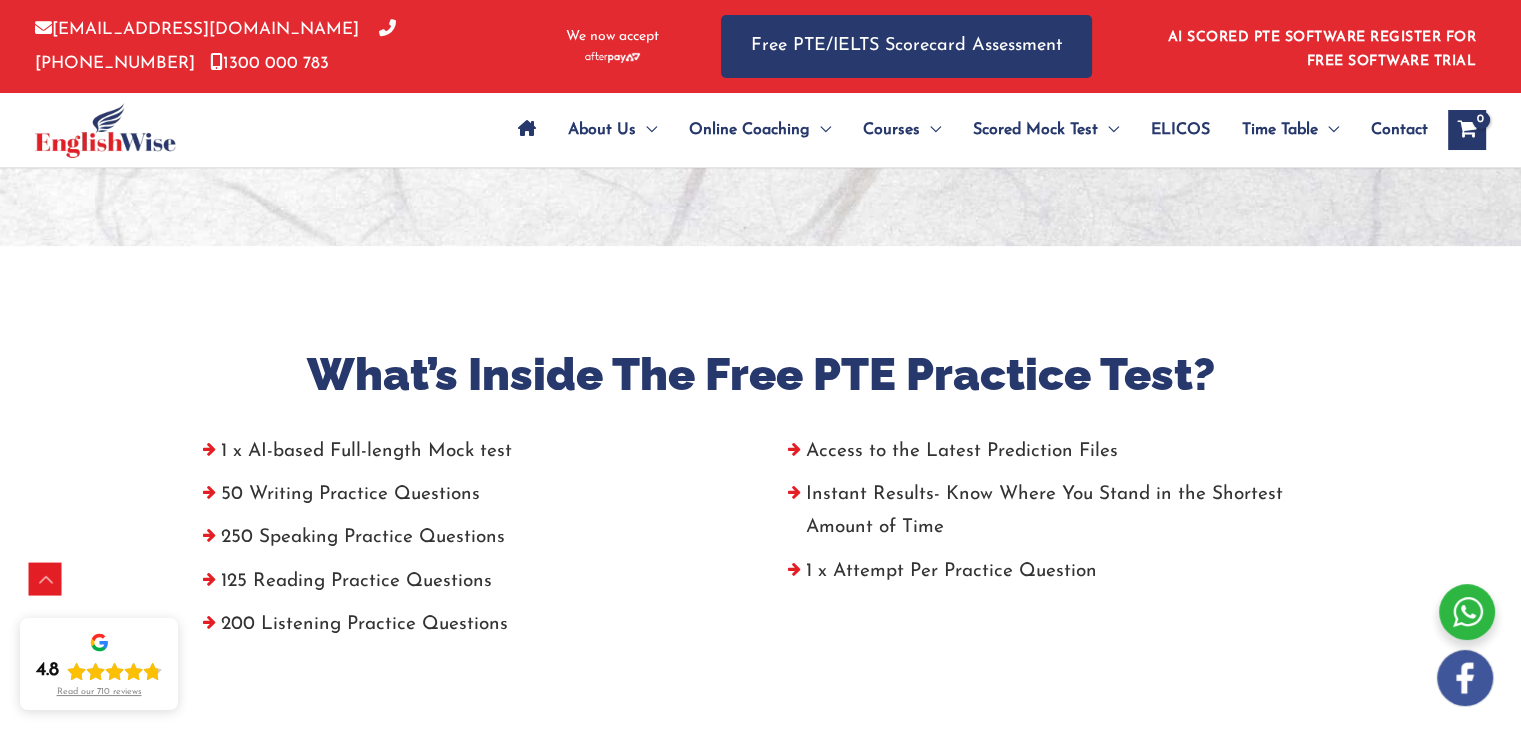 click on "1 x AI-based Full-length Mock test" at bounding box center [468, 456] 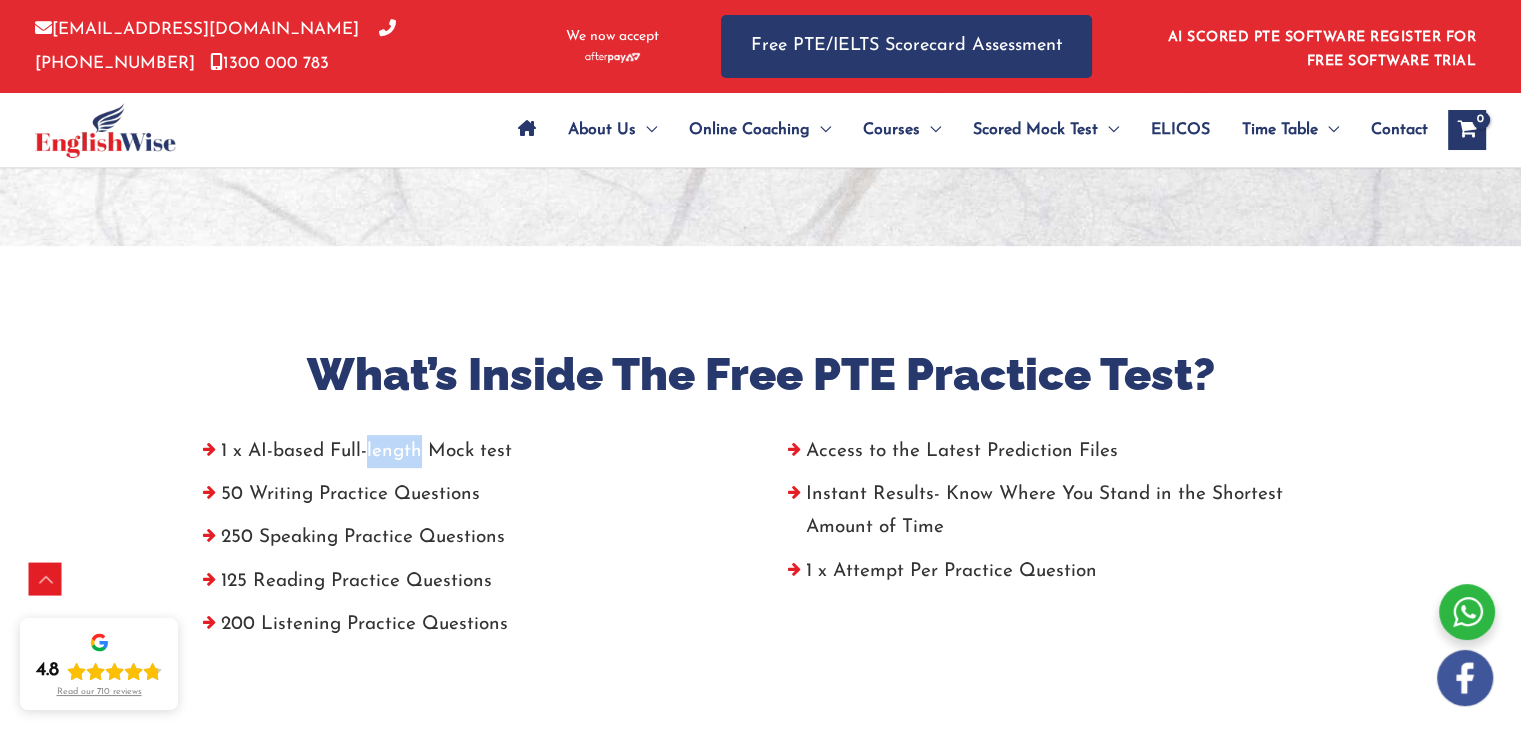 click on "1 x AI-based Full-length Mock test" at bounding box center (468, 456) 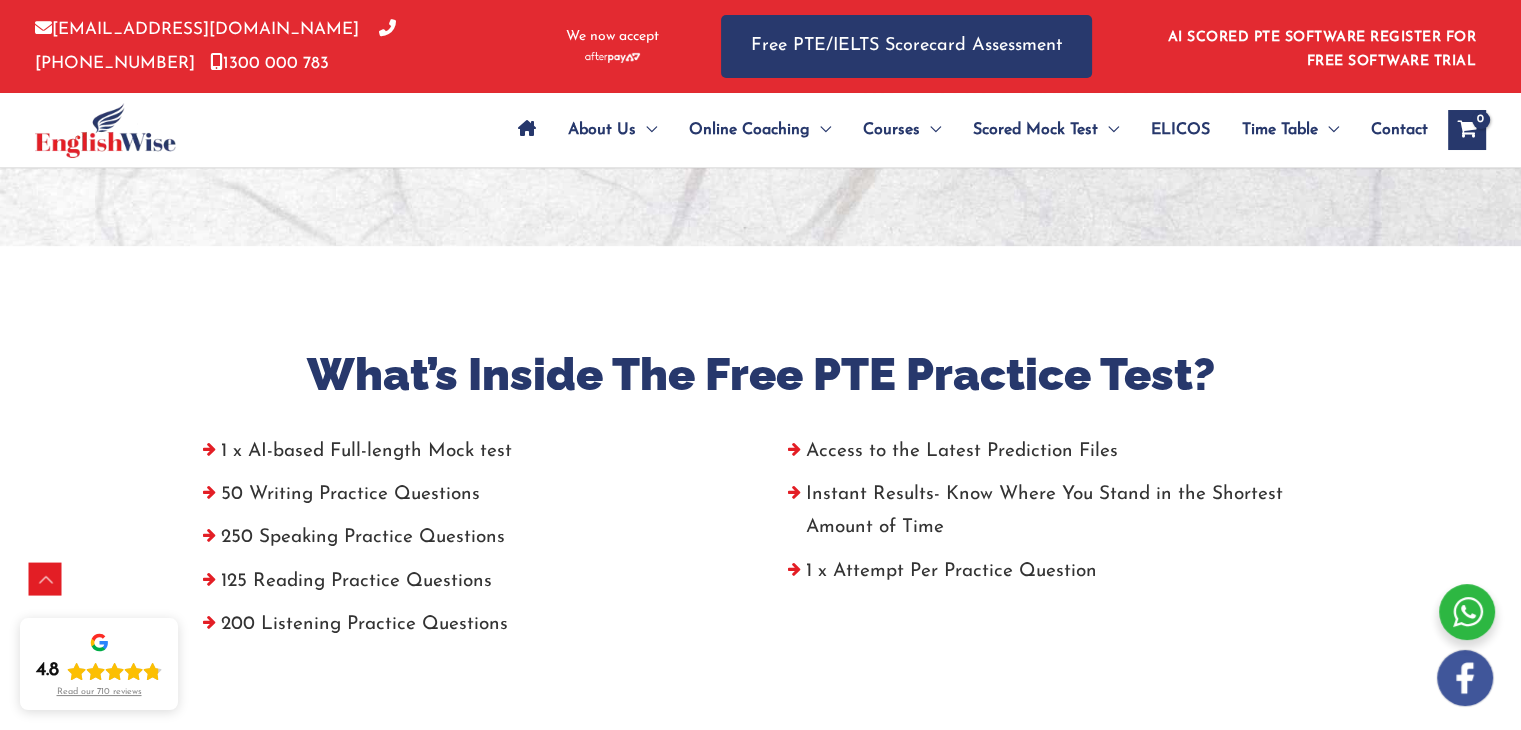 click on "1 x AI-based Full-length Mock test" at bounding box center [468, 456] 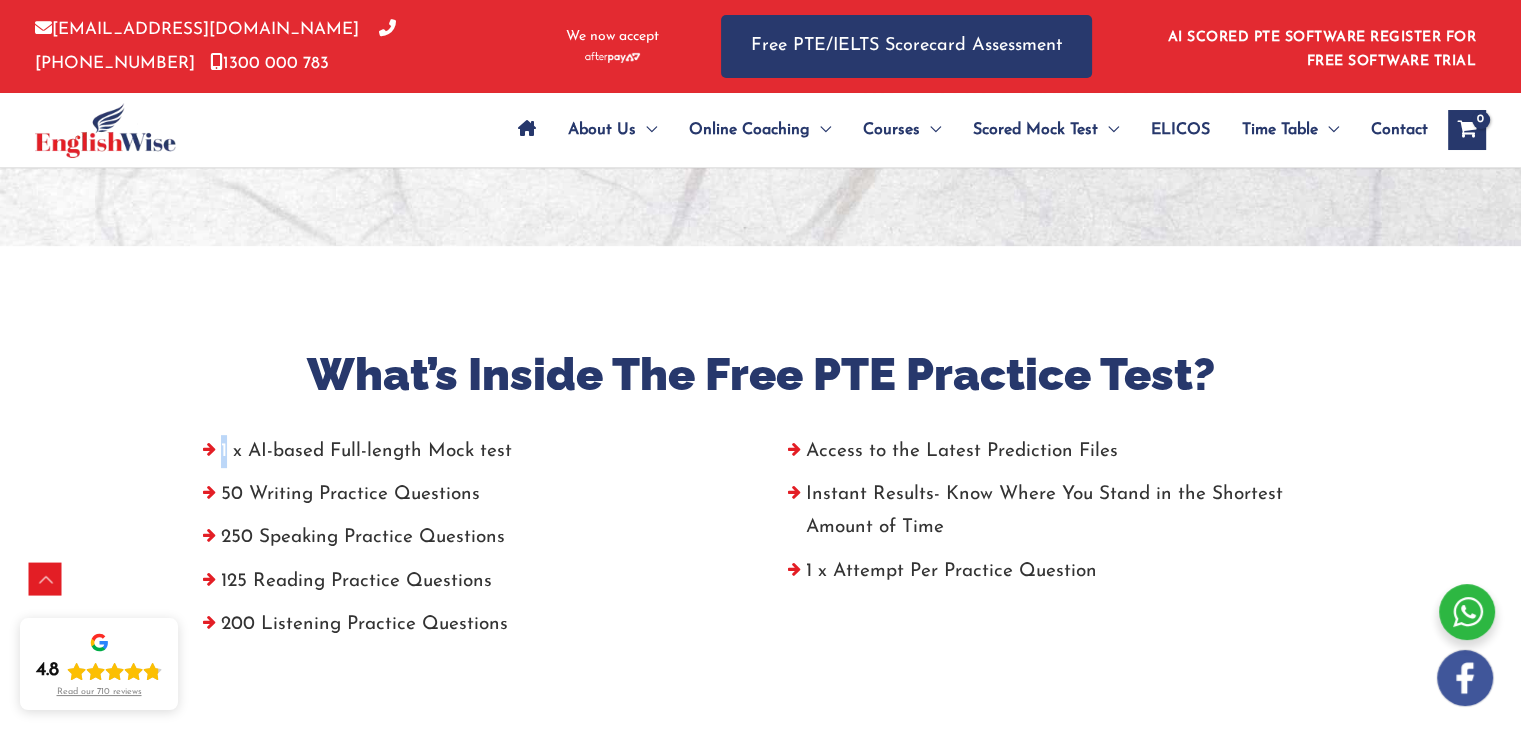 click on "1 x AI-based Full-length Mock test" at bounding box center [468, 456] 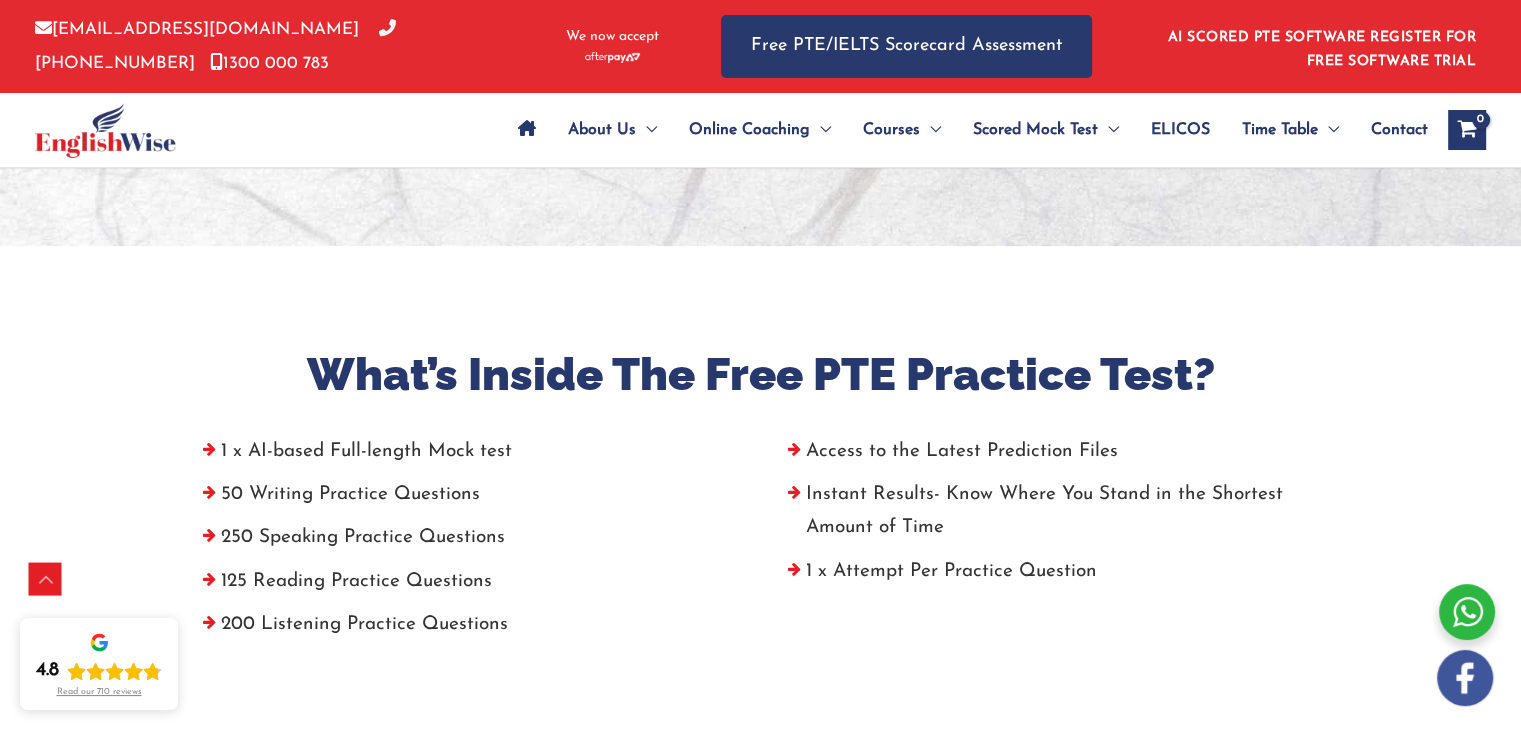 click on "1 x AI-based Full-length Mock test" at bounding box center [468, 456] 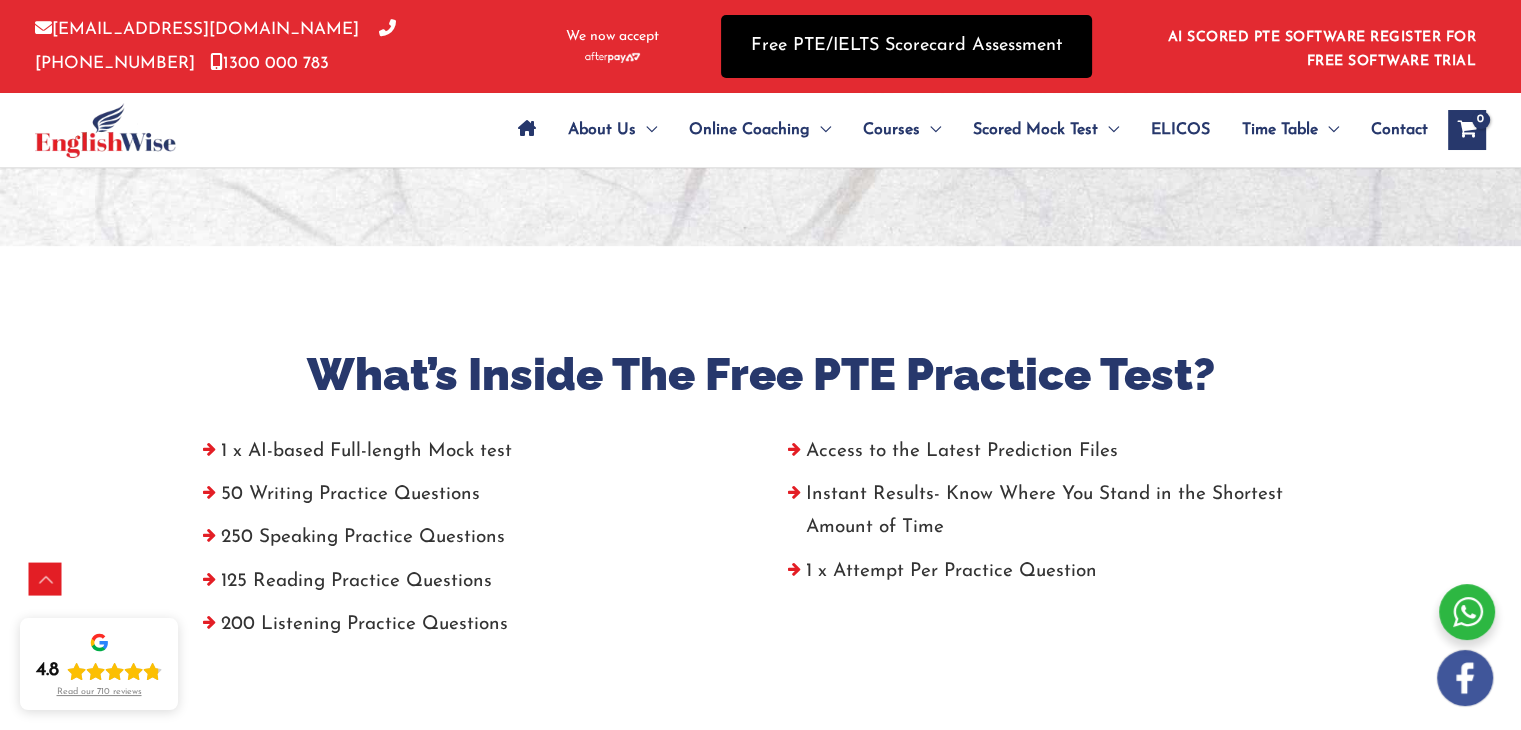 click on "Free PTE/IELTS Scorecard Assessment" at bounding box center (906, 46) 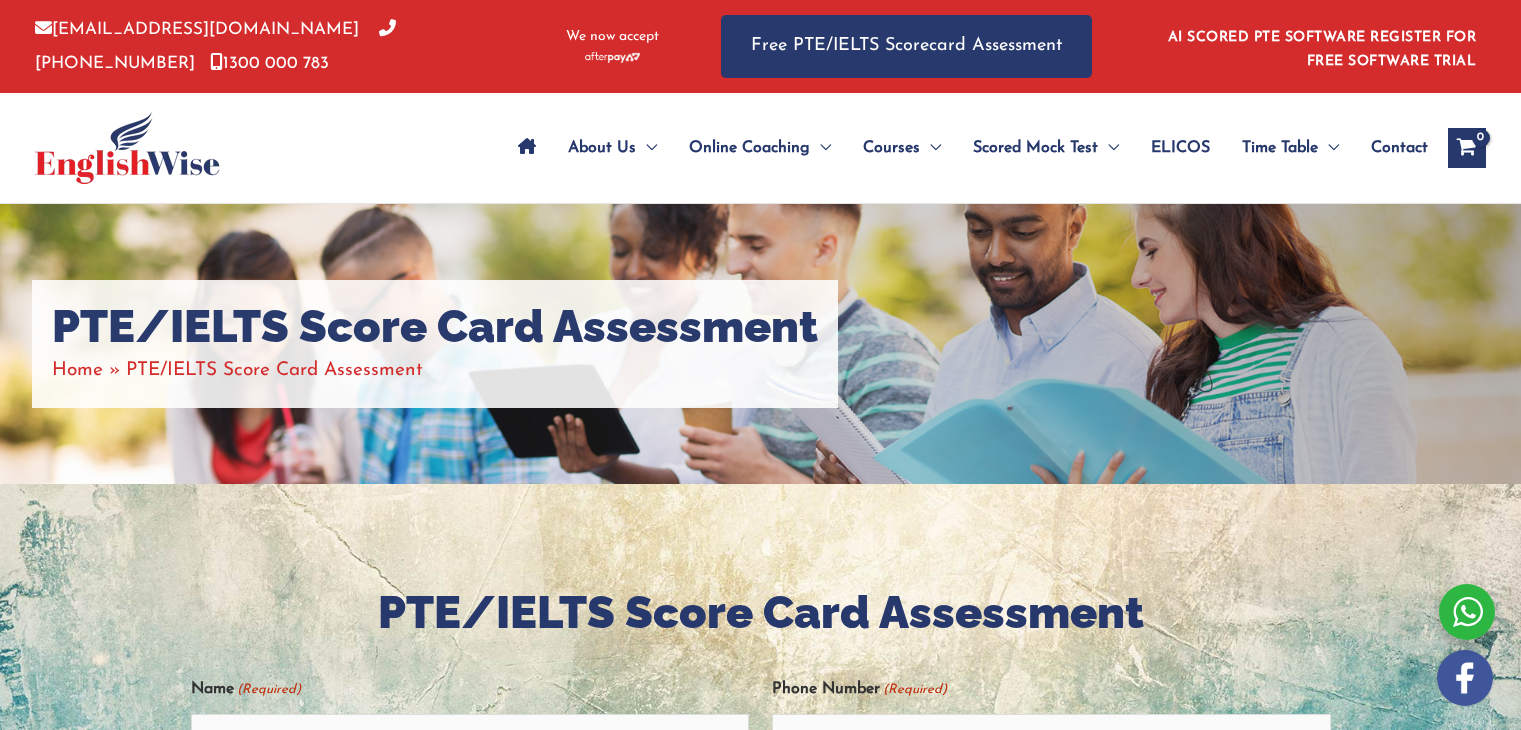 scroll, scrollTop: 0, scrollLeft: 0, axis: both 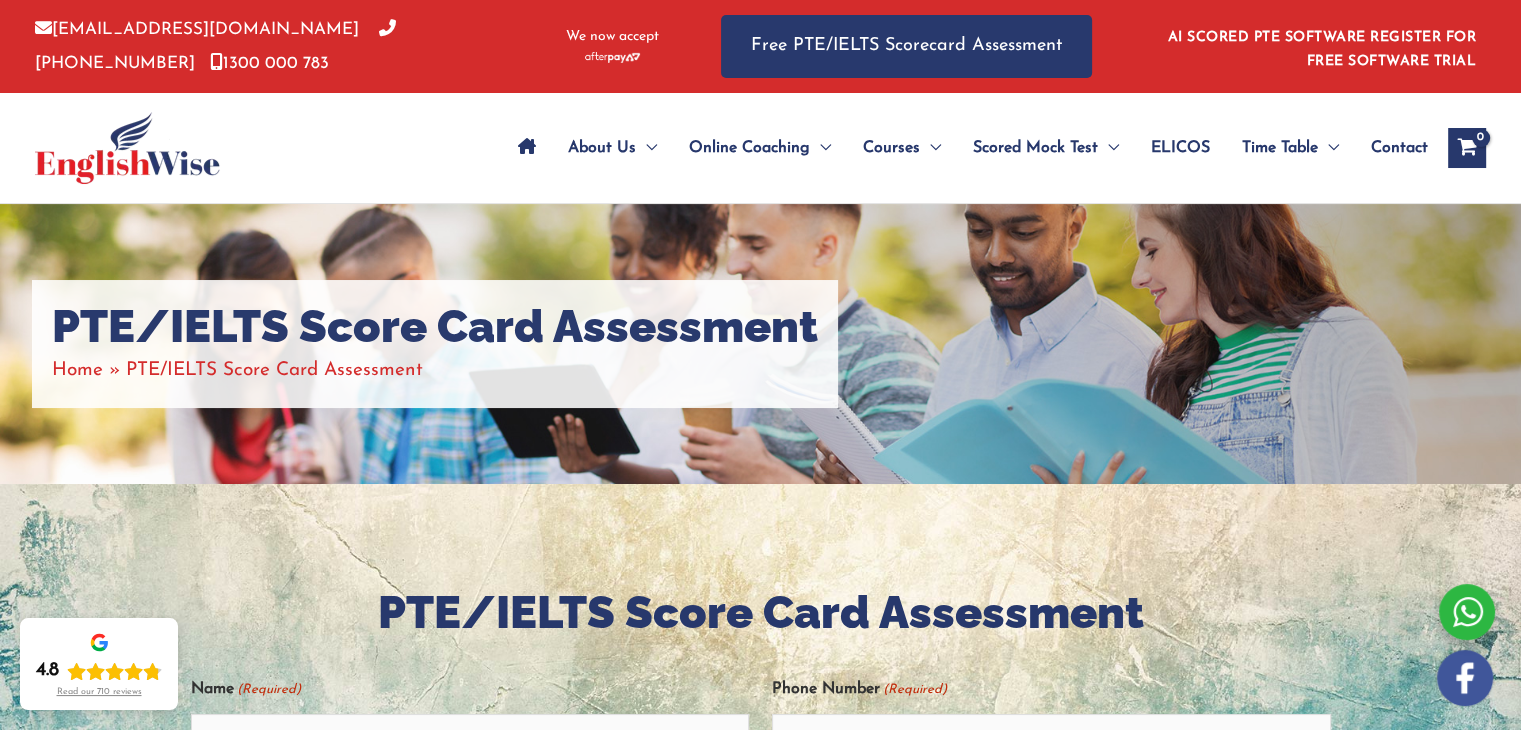 click on "ELICOS" at bounding box center [1180, 148] 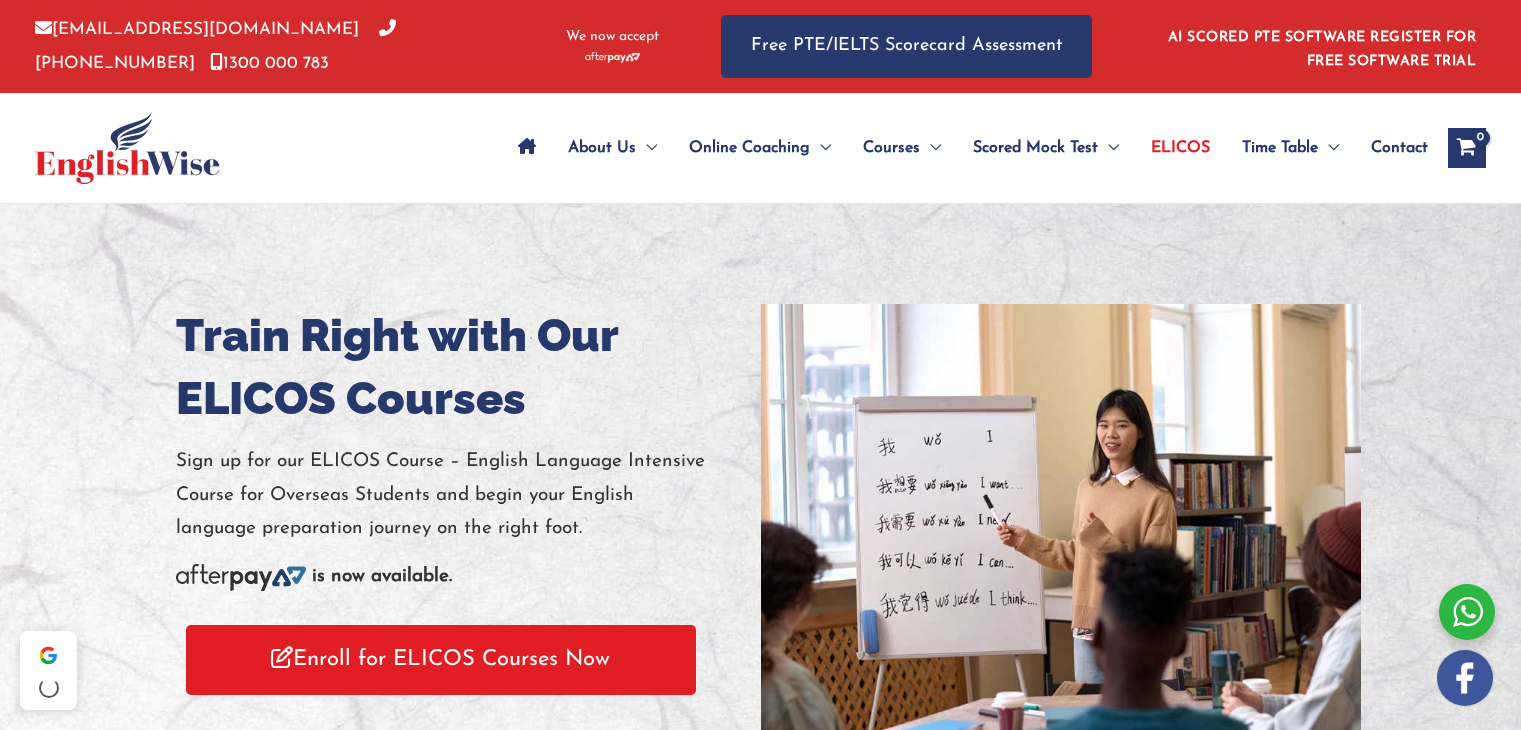 scroll, scrollTop: 0, scrollLeft: 0, axis: both 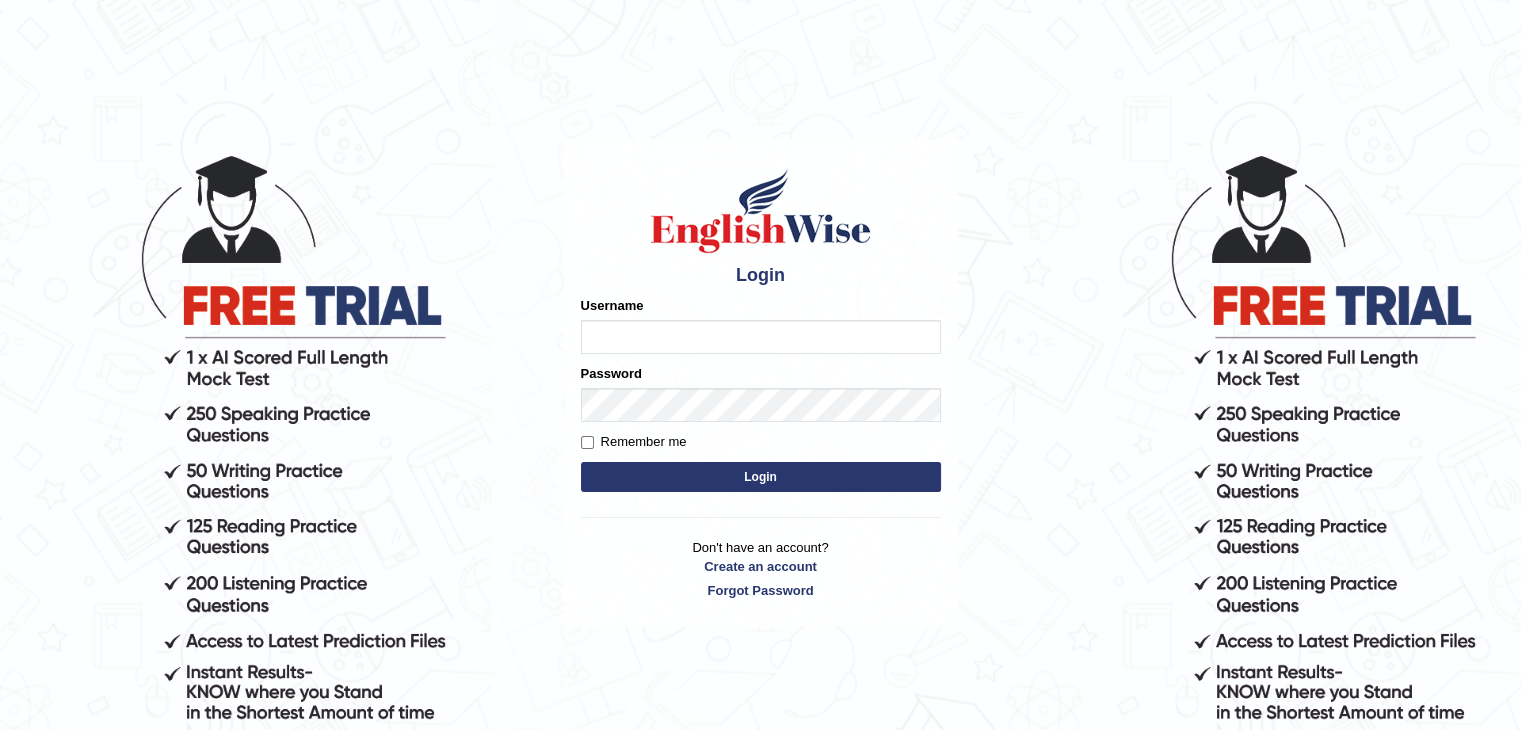 click on "Username" at bounding box center (761, 325) 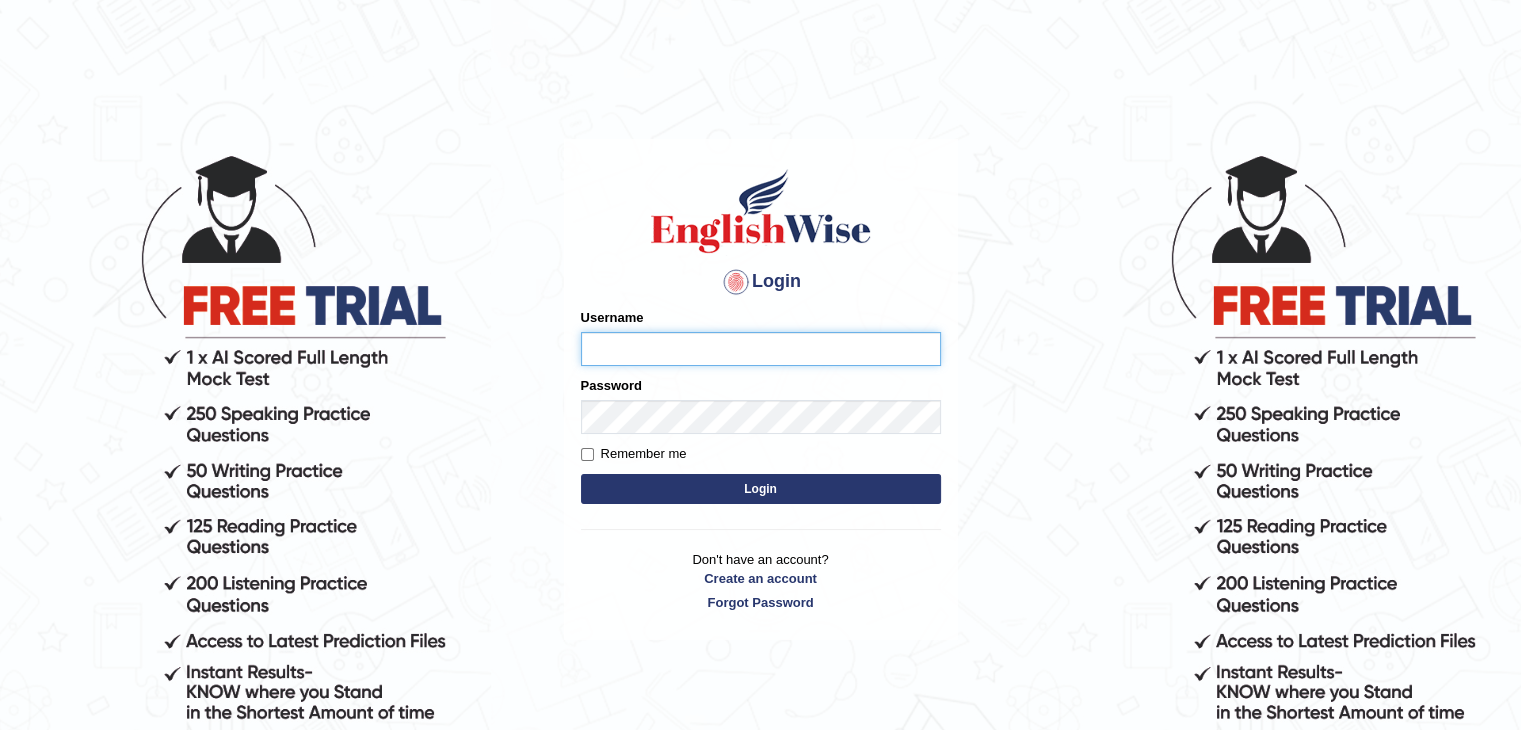 click on "Username" at bounding box center (761, 337) 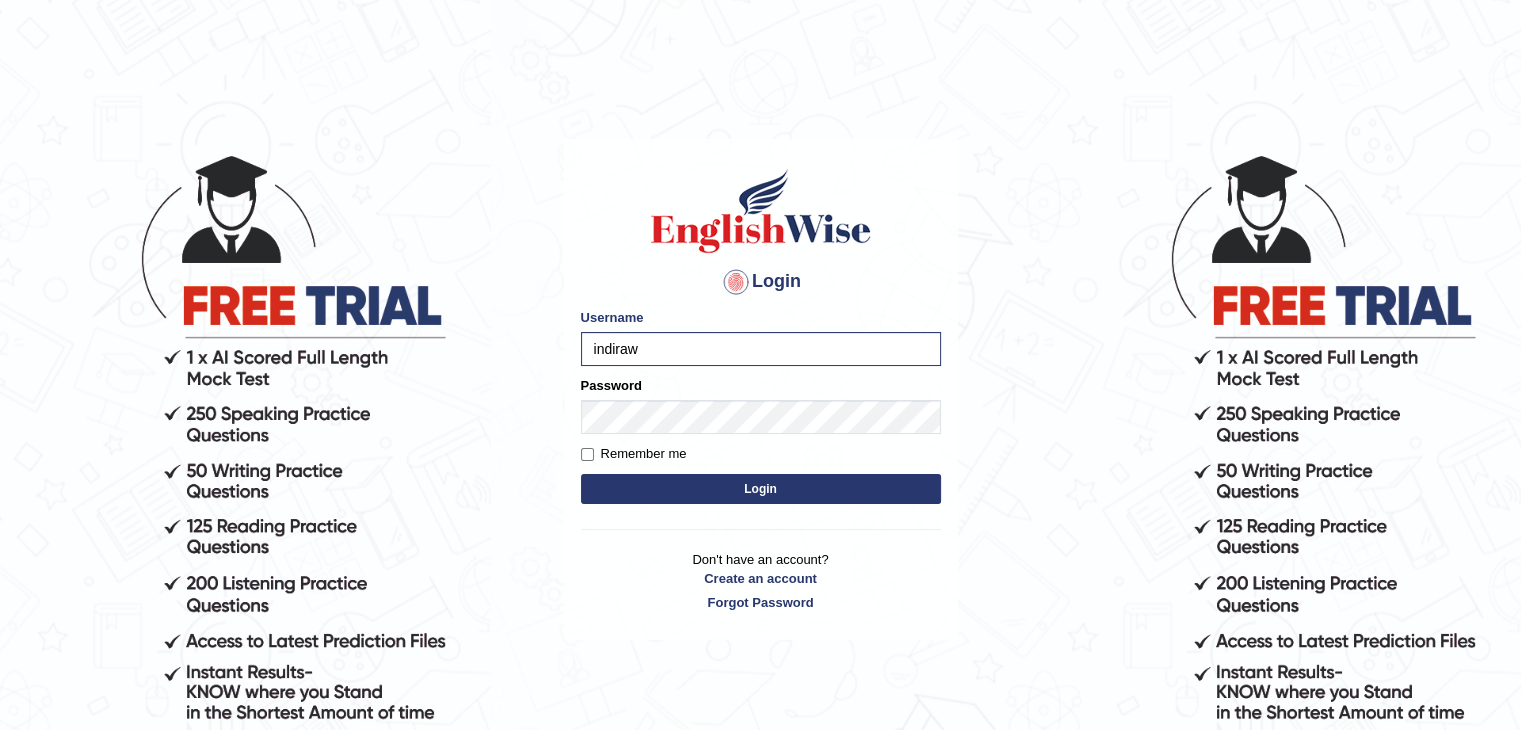 click on "Login" at bounding box center [761, 489] 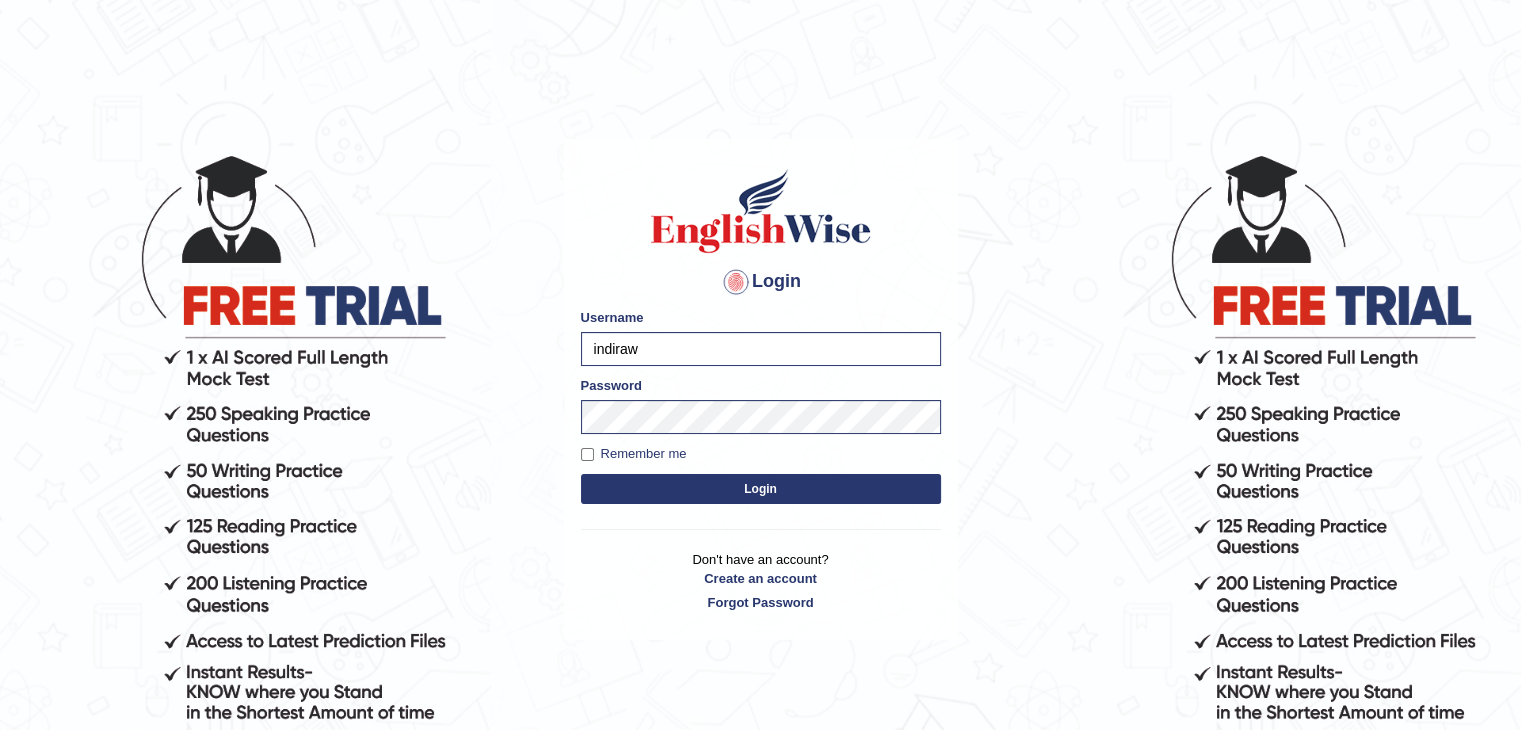 click on "Login" at bounding box center (761, 489) 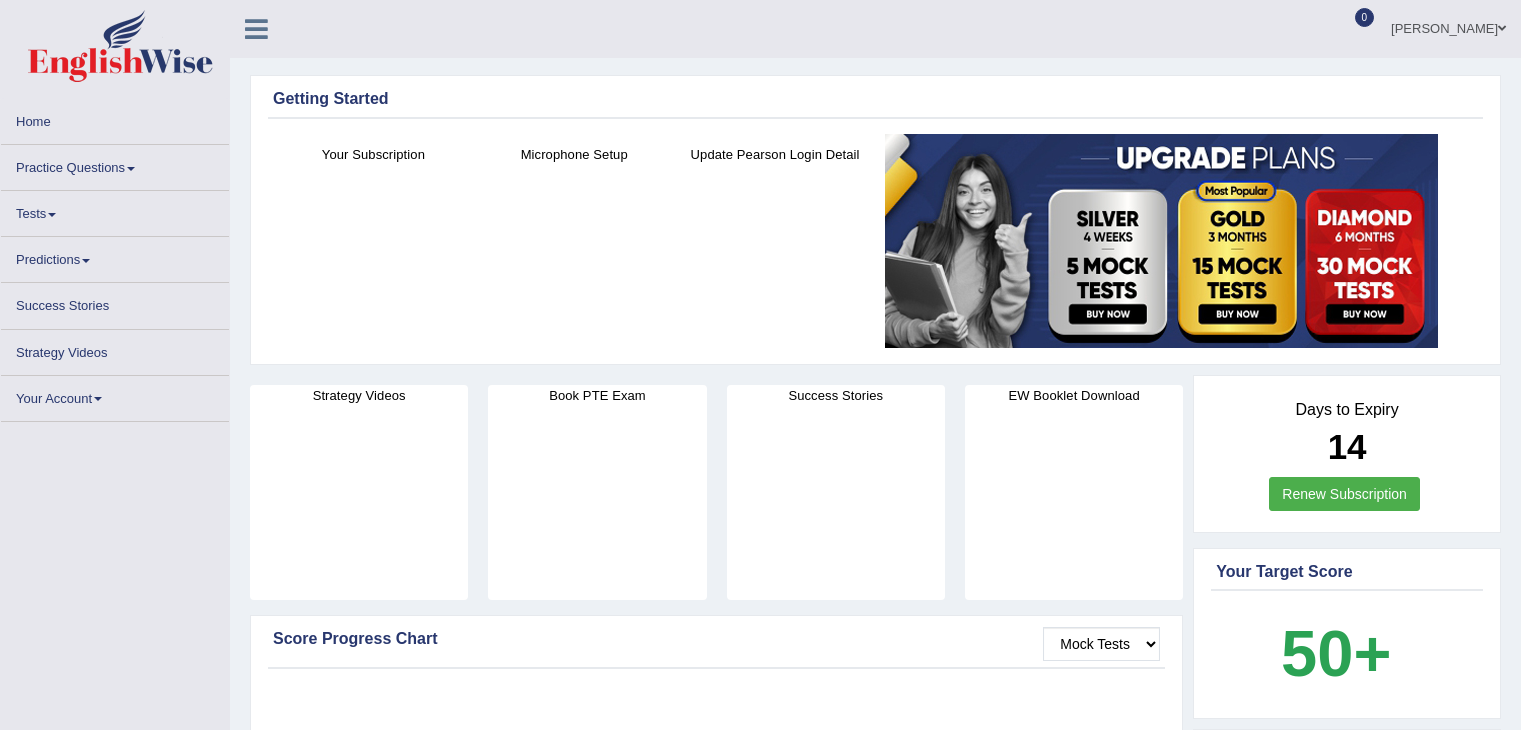 scroll, scrollTop: 0, scrollLeft: 0, axis: both 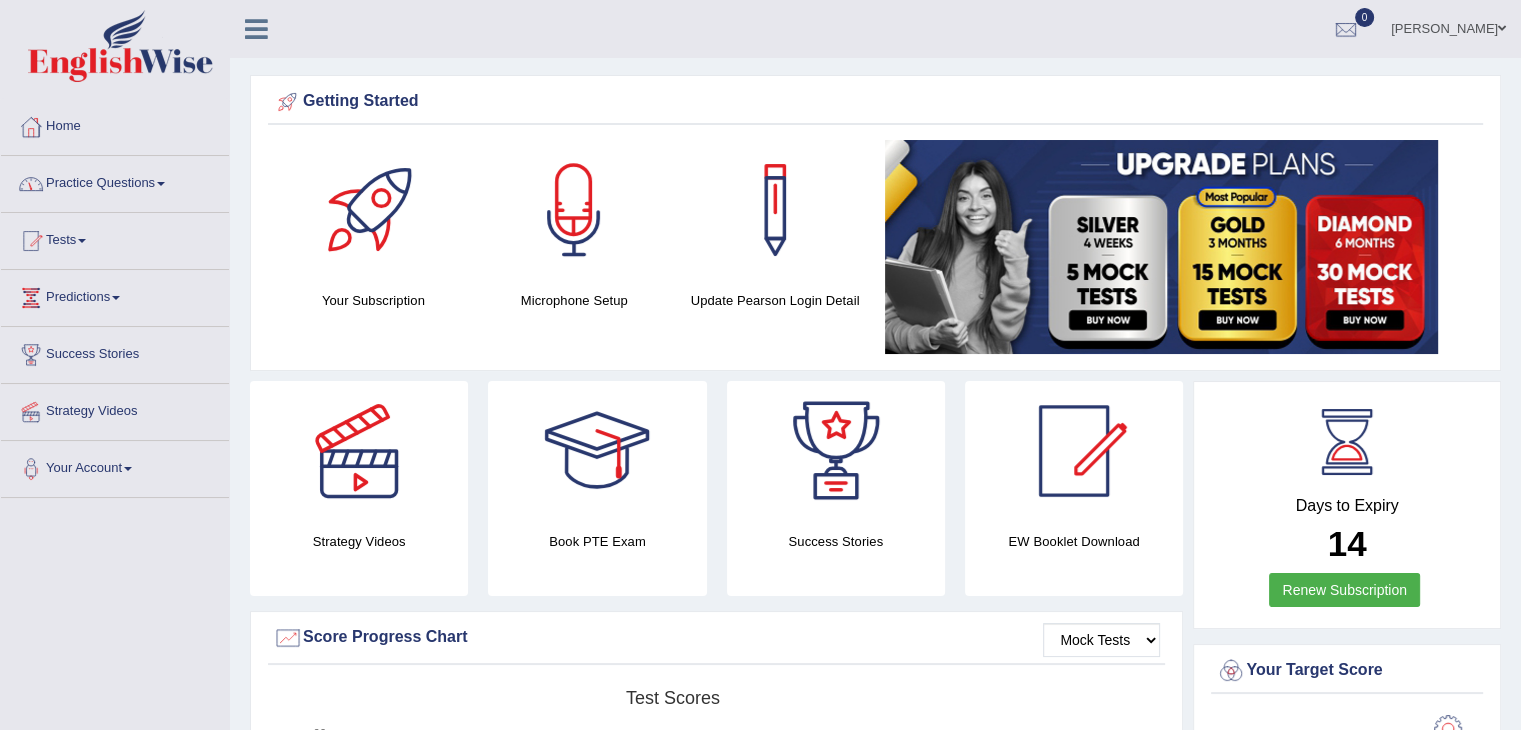 click on "Practice Questions" at bounding box center [115, 181] 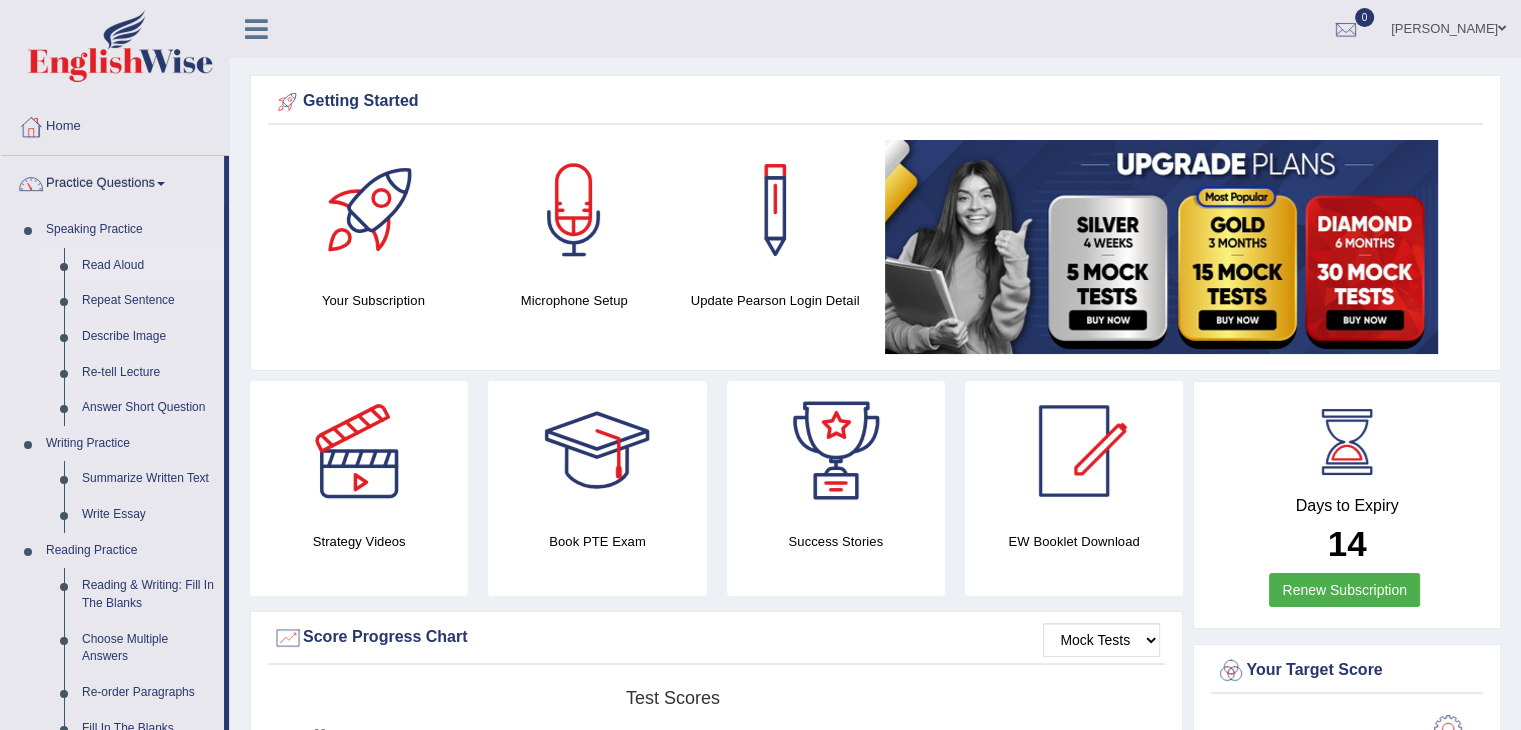 click on "Read Aloud" at bounding box center (148, 266) 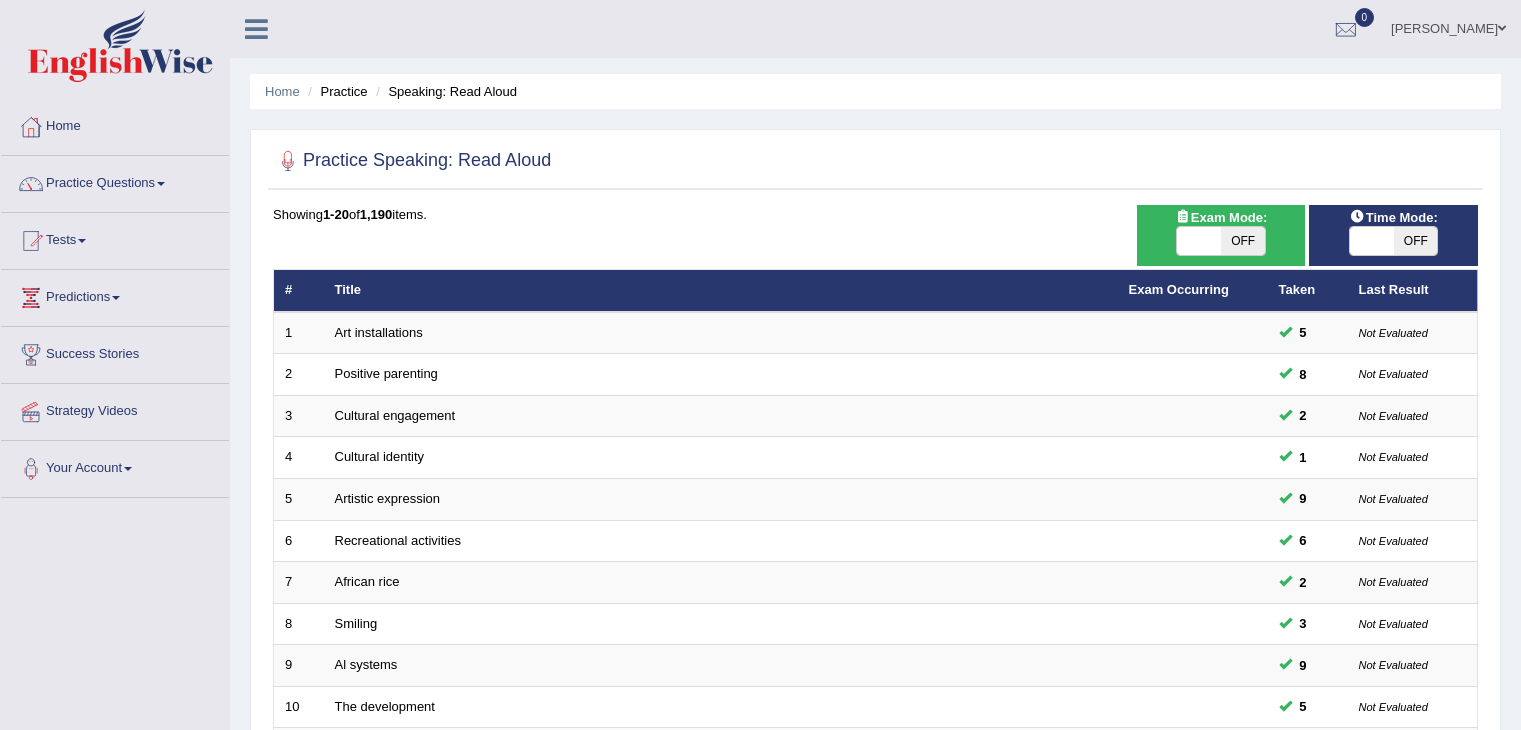 scroll, scrollTop: 0, scrollLeft: 0, axis: both 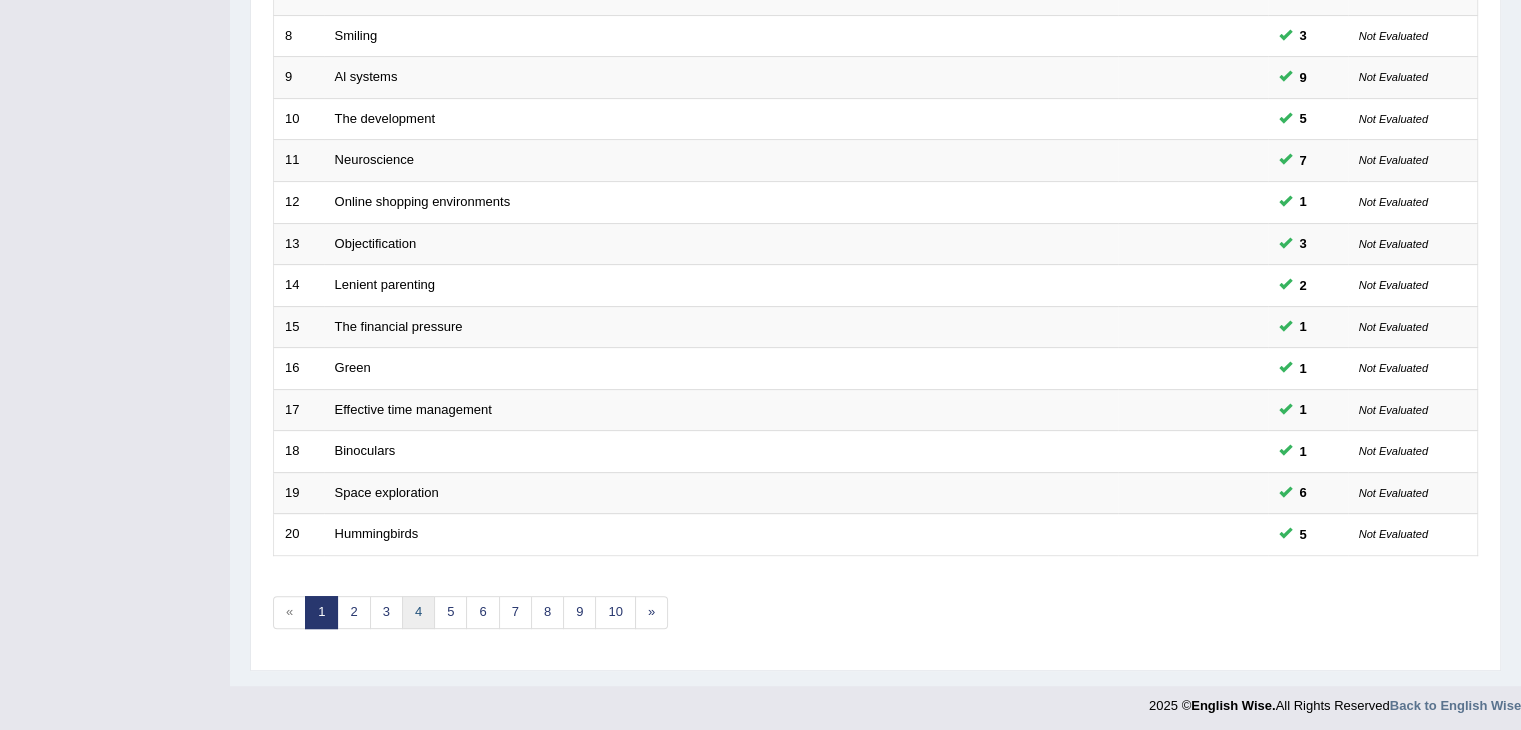 click on "4" at bounding box center (418, 612) 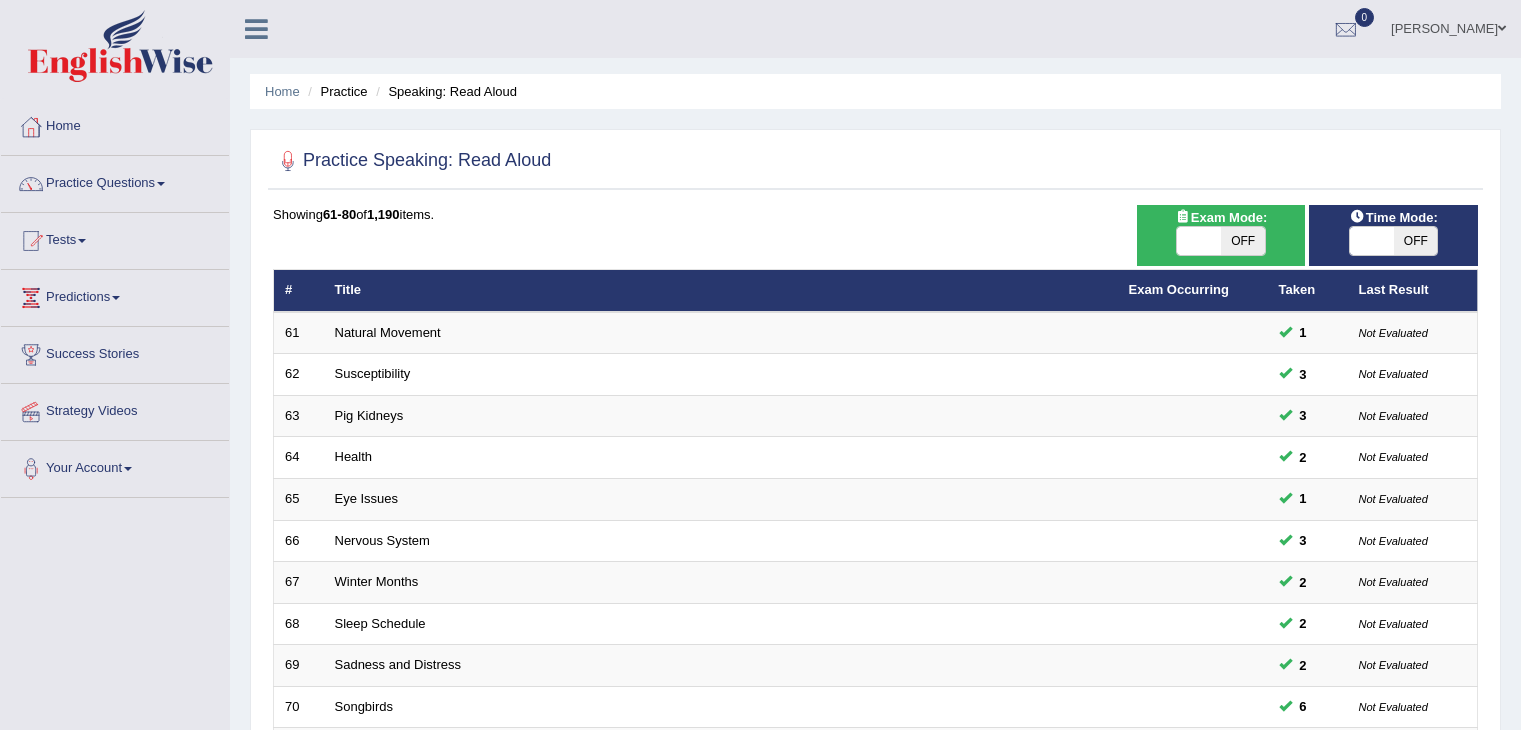 scroll, scrollTop: 0, scrollLeft: 0, axis: both 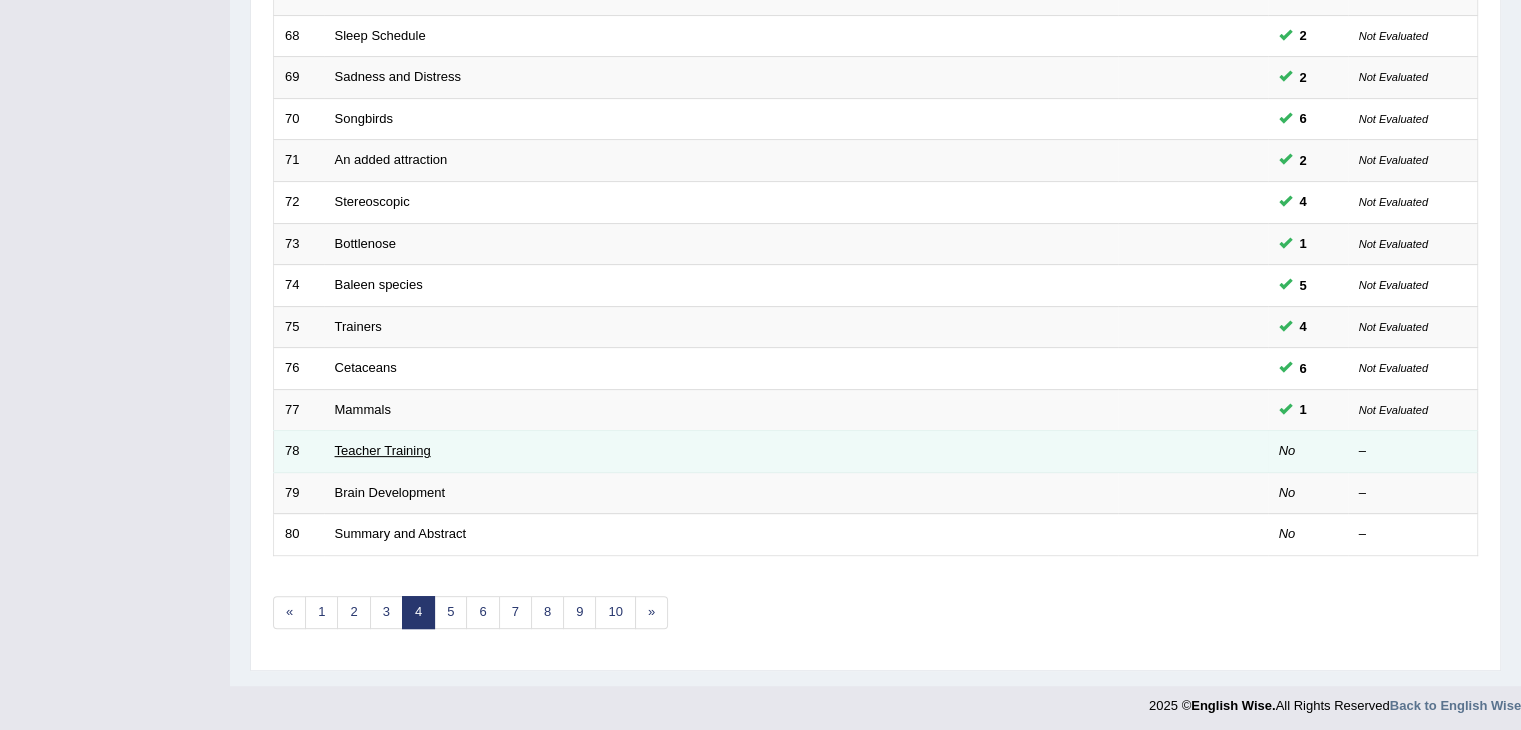 click on "Teacher Training" at bounding box center [383, 450] 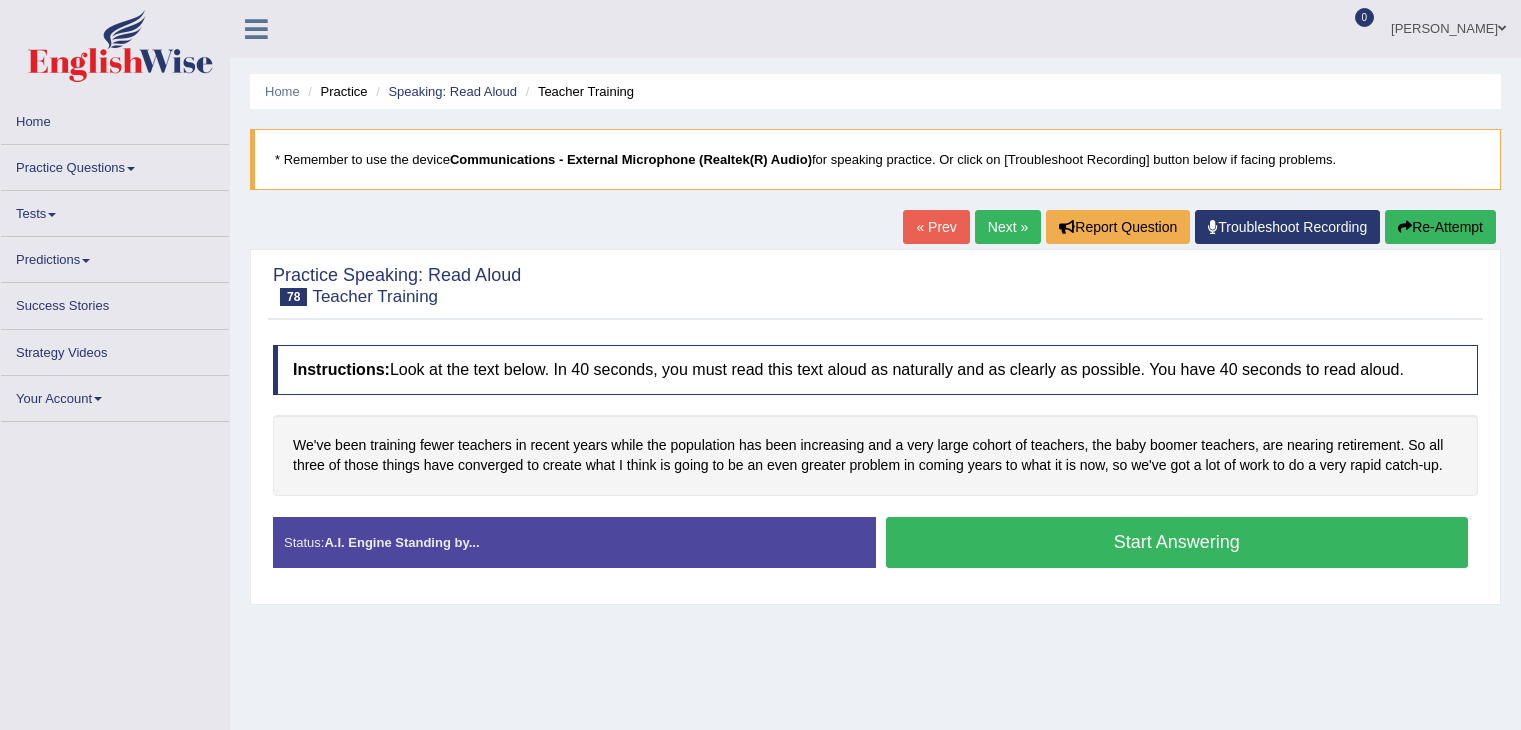 scroll, scrollTop: 0, scrollLeft: 0, axis: both 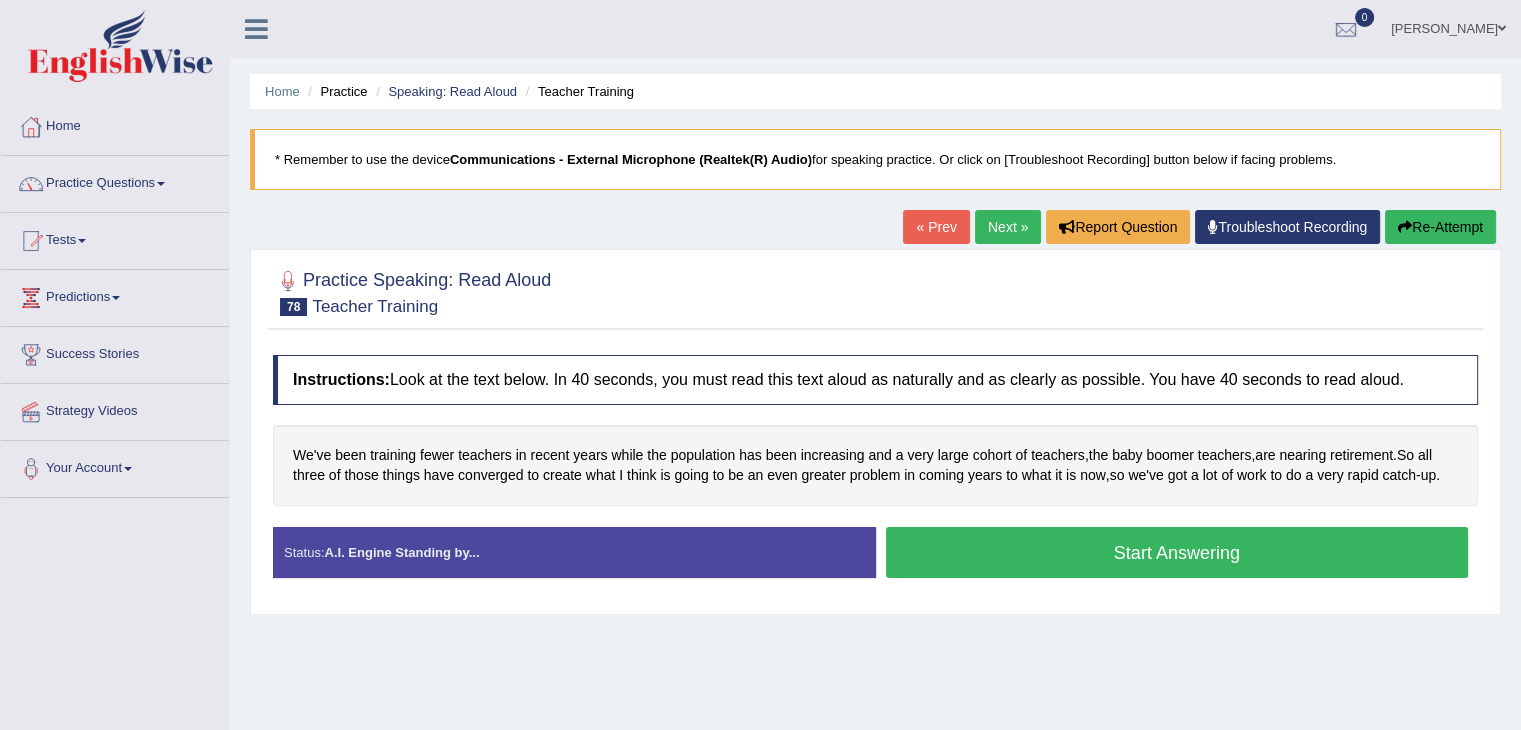 click on "Start Answering" at bounding box center [1177, 552] 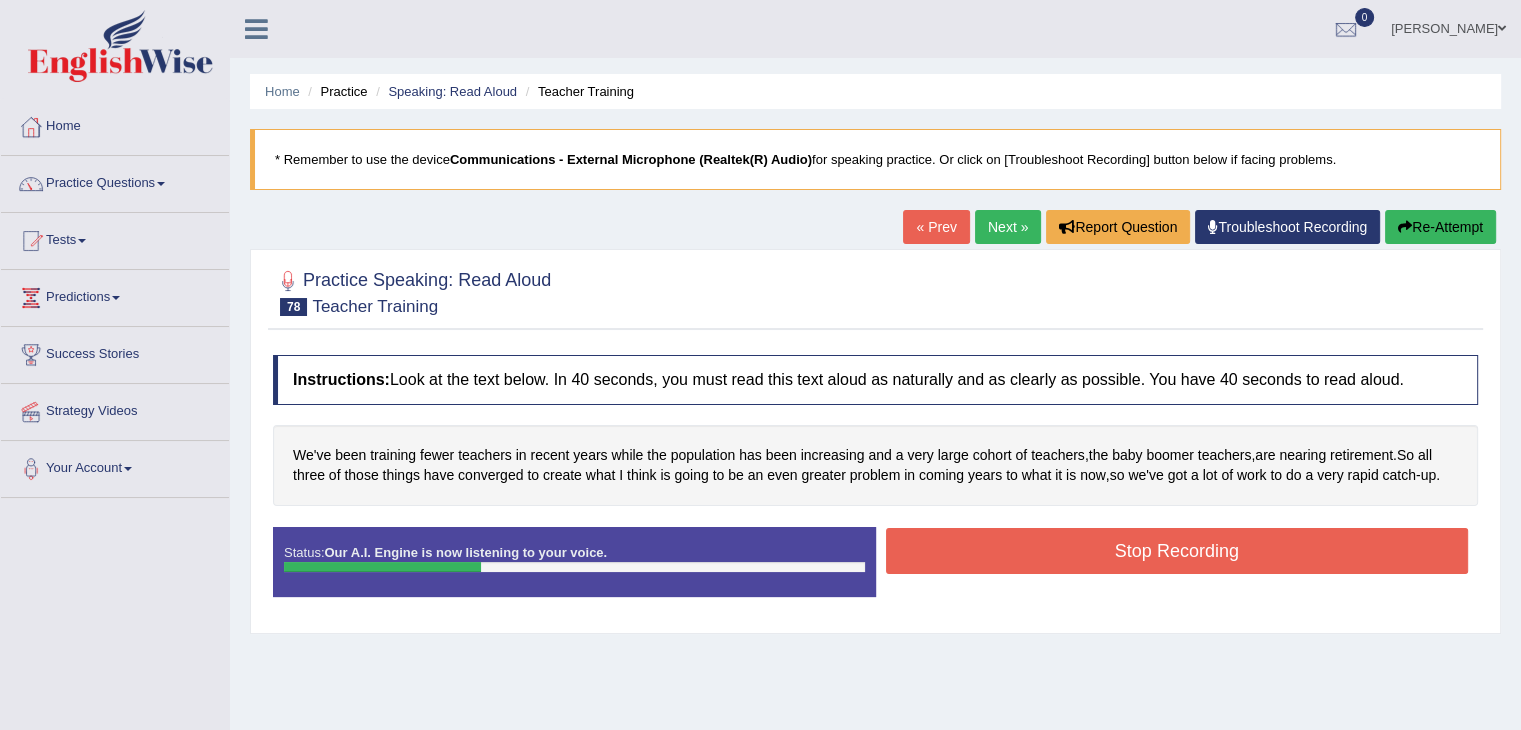 click on "Stop Recording" at bounding box center [1177, 551] 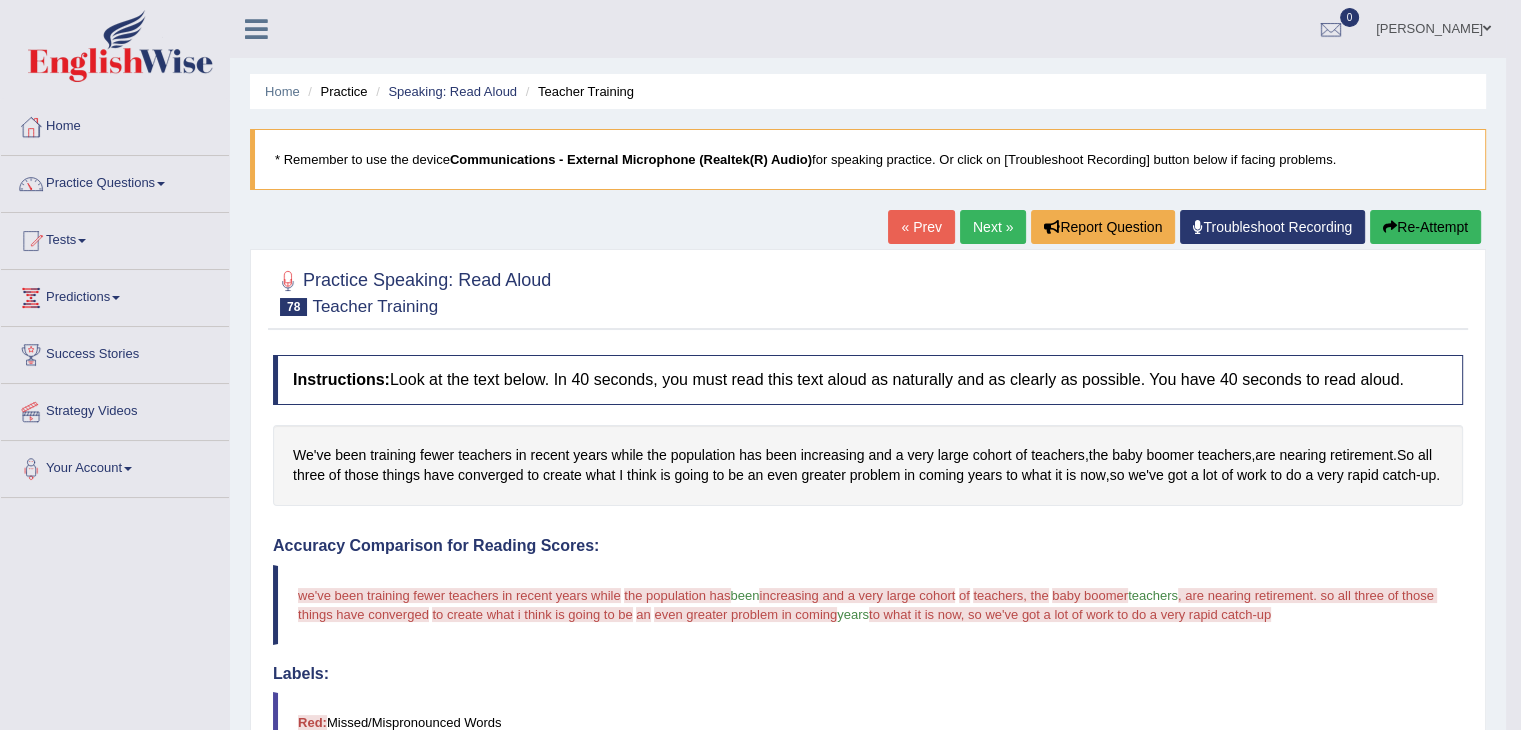 drag, startPoint x: 1026, startPoint y: 552, endPoint x: 741, endPoint y: 279, distance: 394.6568 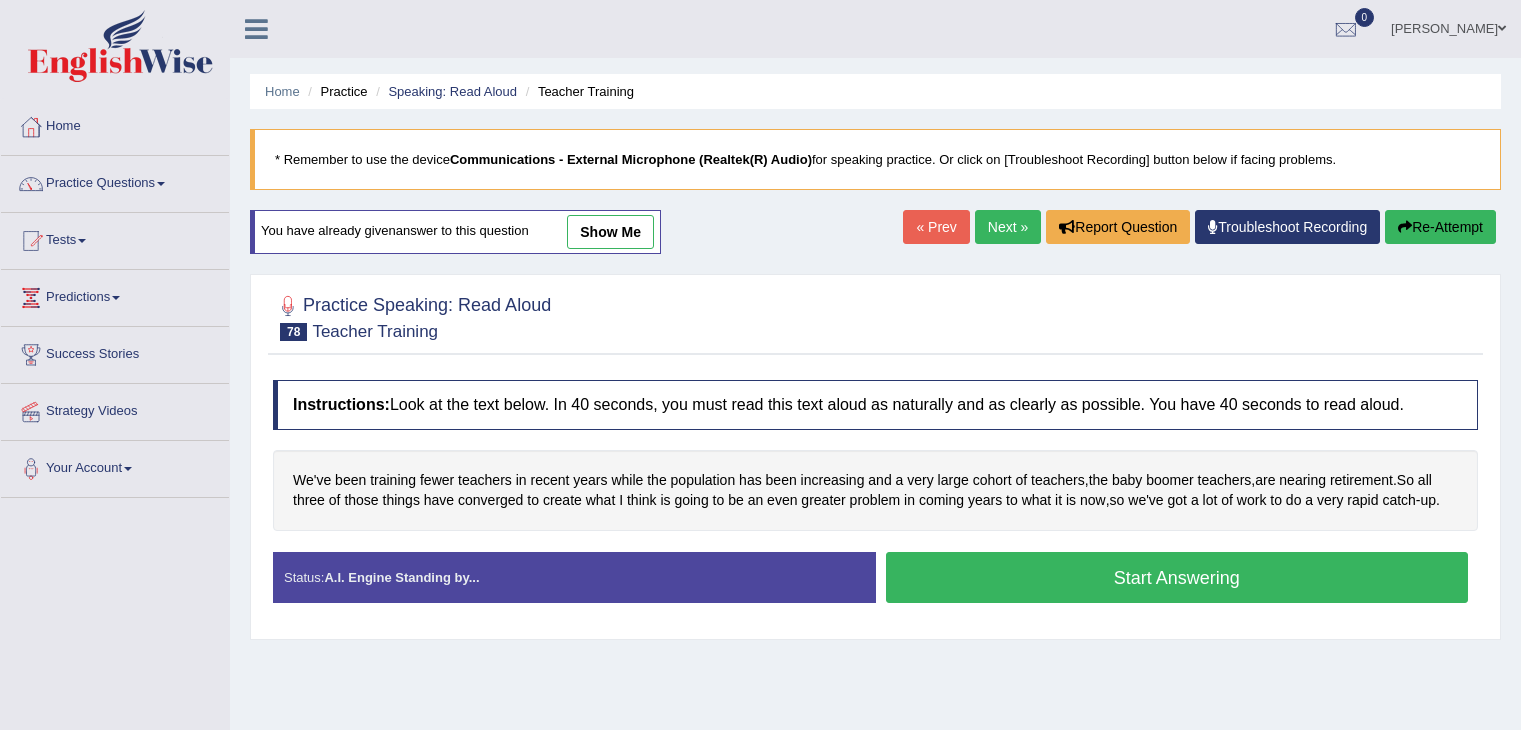 scroll, scrollTop: 0, scrollLeft: 0, axis: both 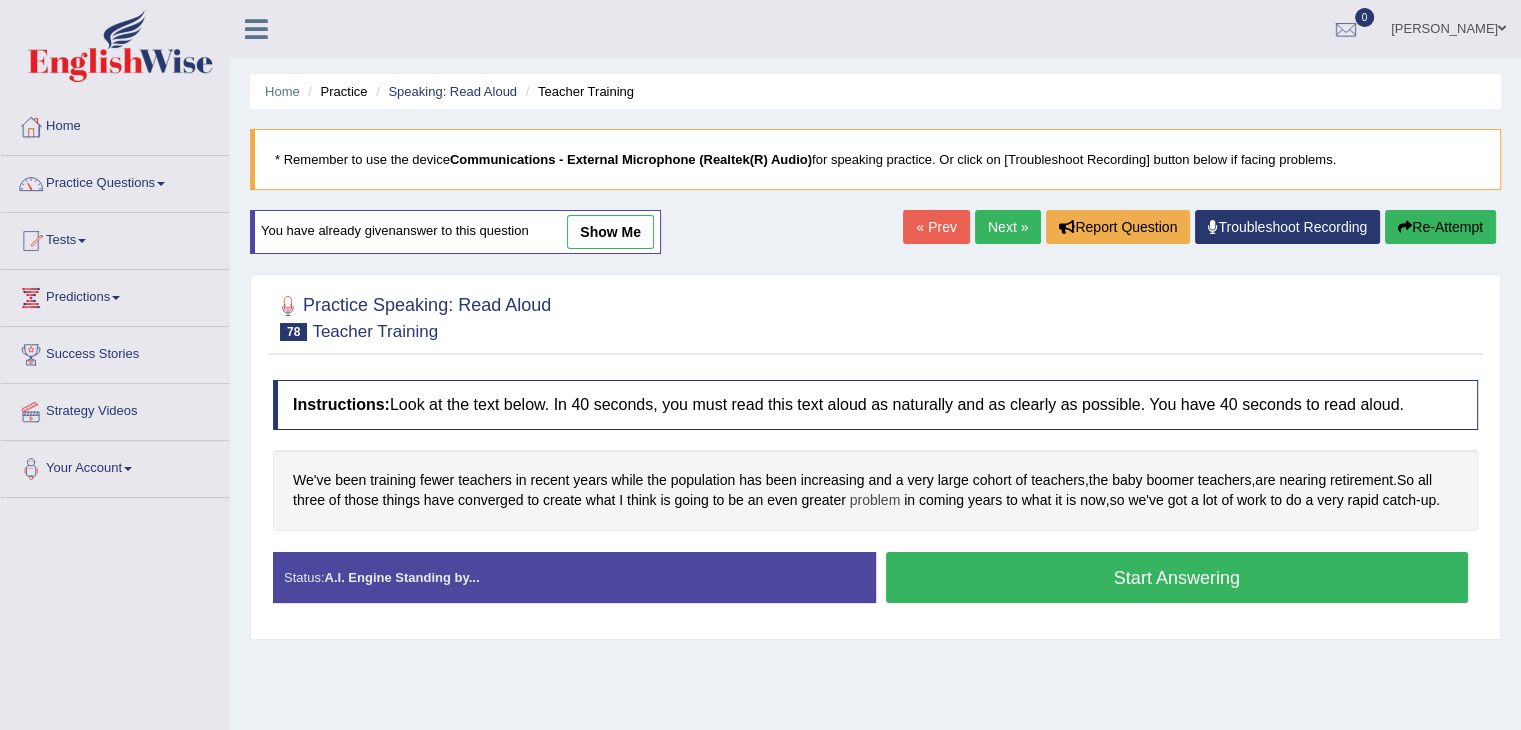 click on "problem" at bounding box center (875, 500) 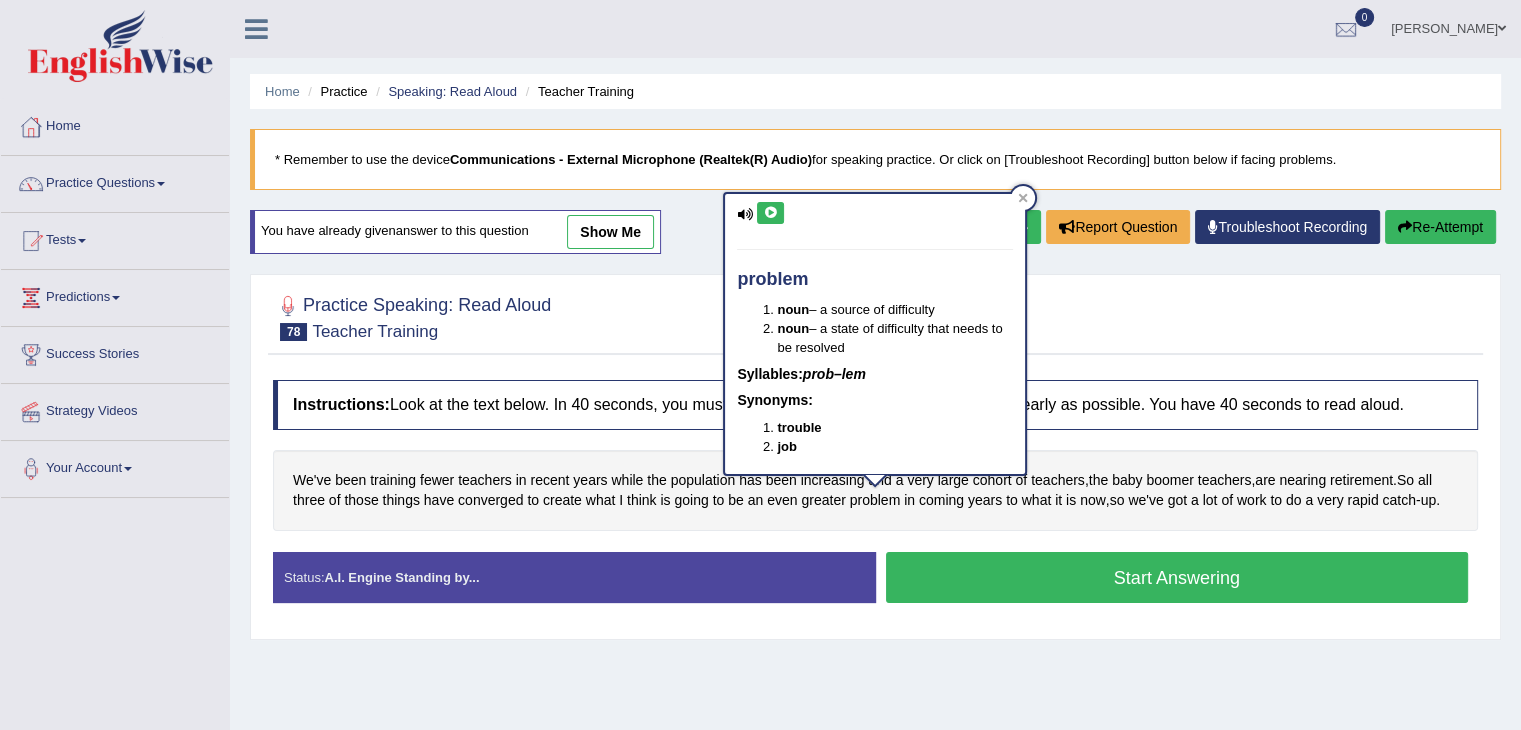 click on "You have already given   answer to this question
show me" at bounding box center (457, 242) 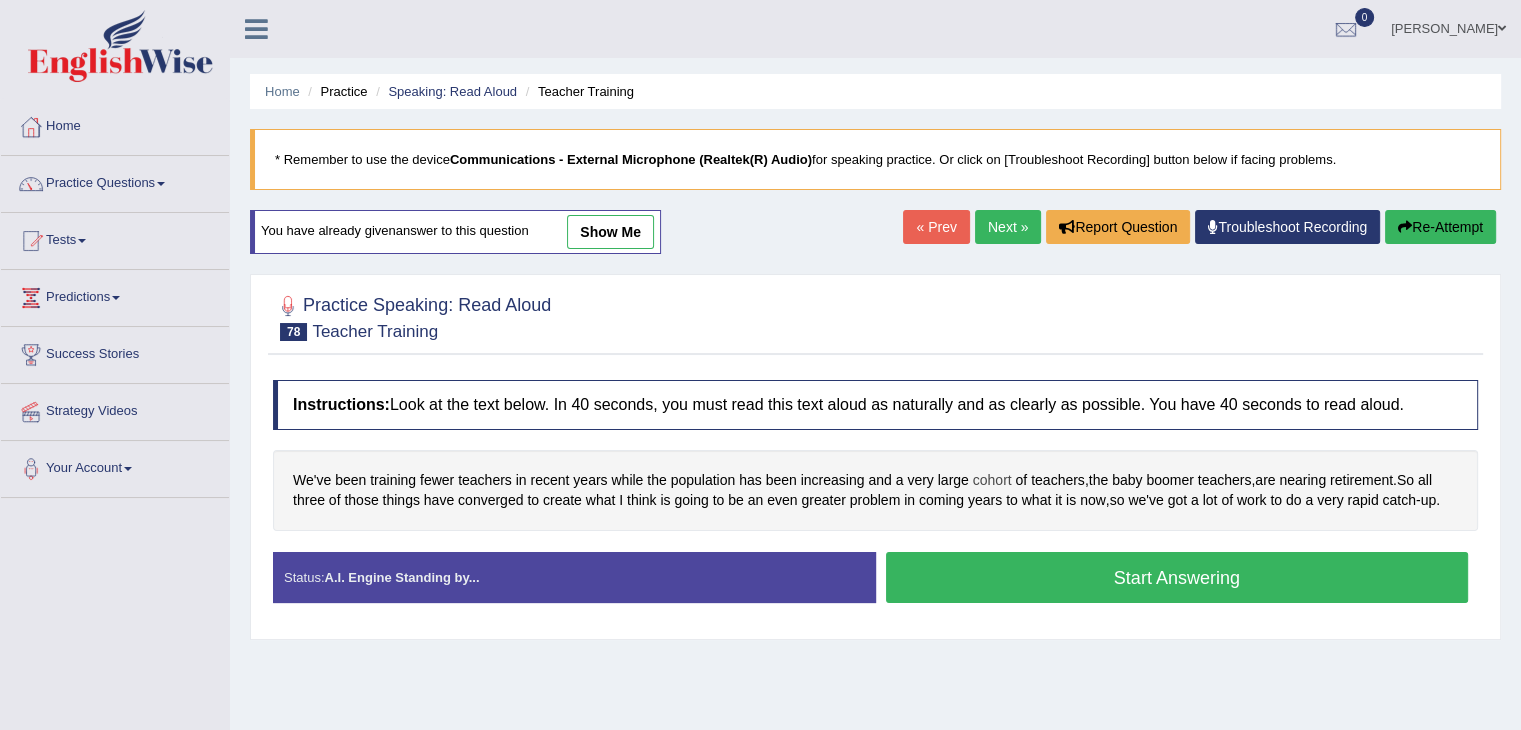 click on "cohort" at bounding box center [992, 480] 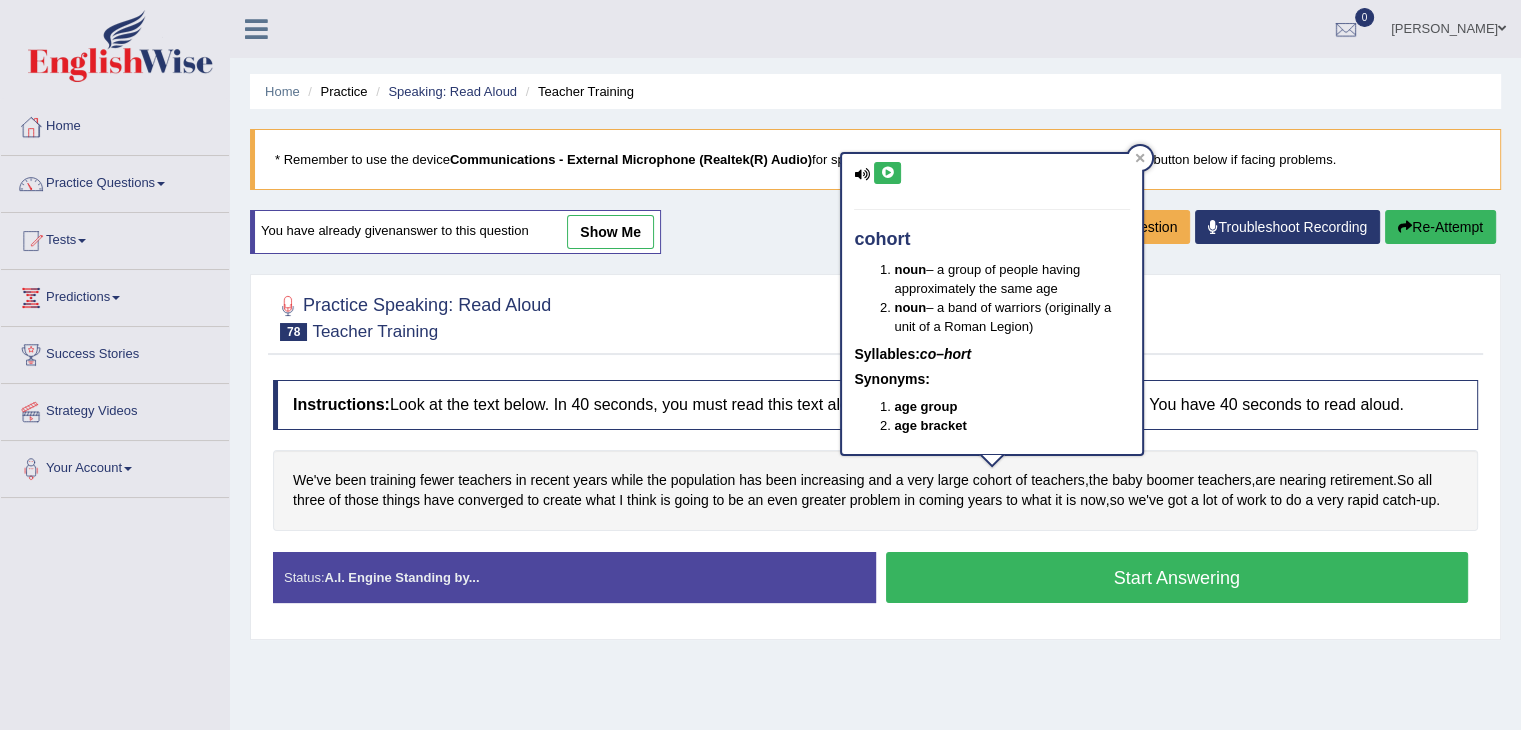 click at bounding box center [887, 173] 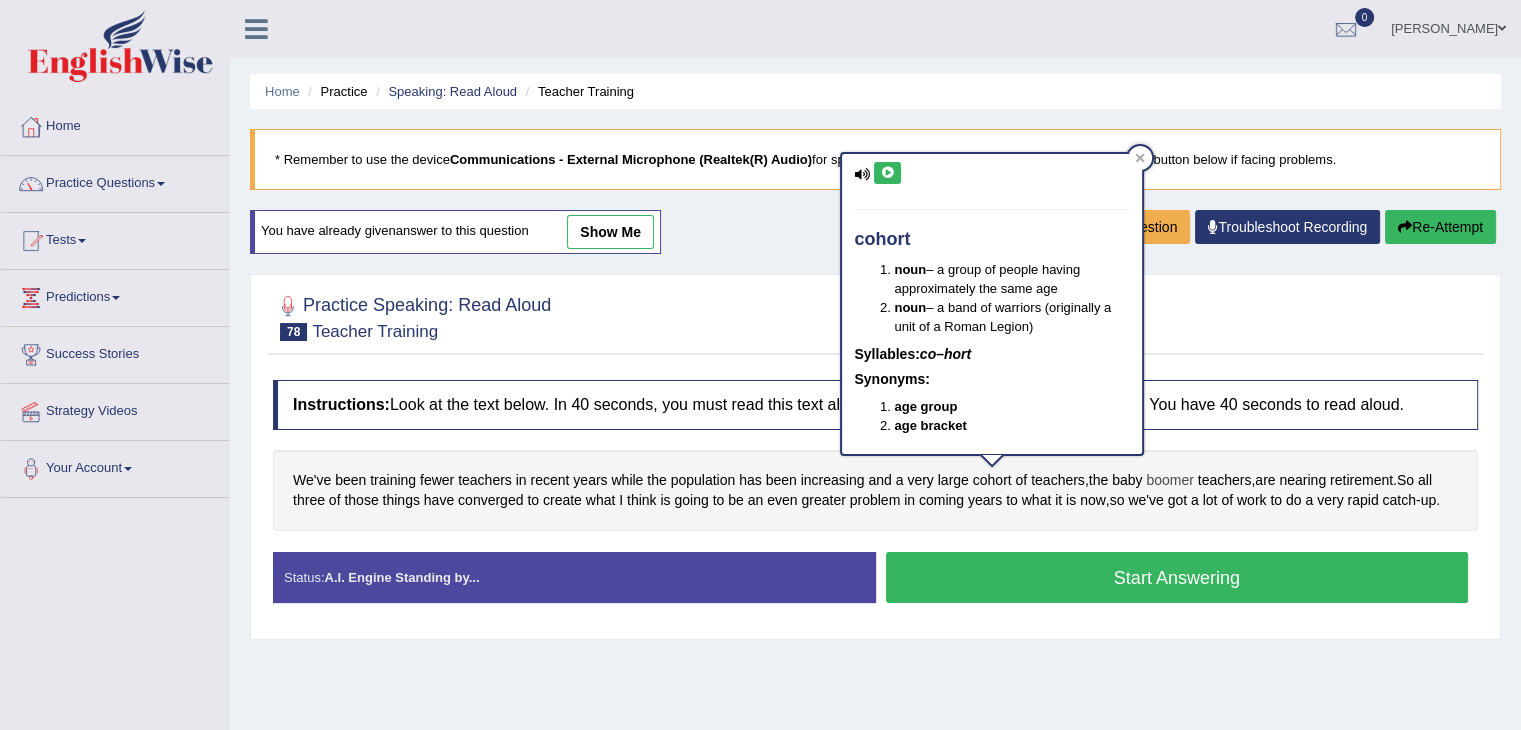 click on "boomer" at bounding box center [1169, 480] 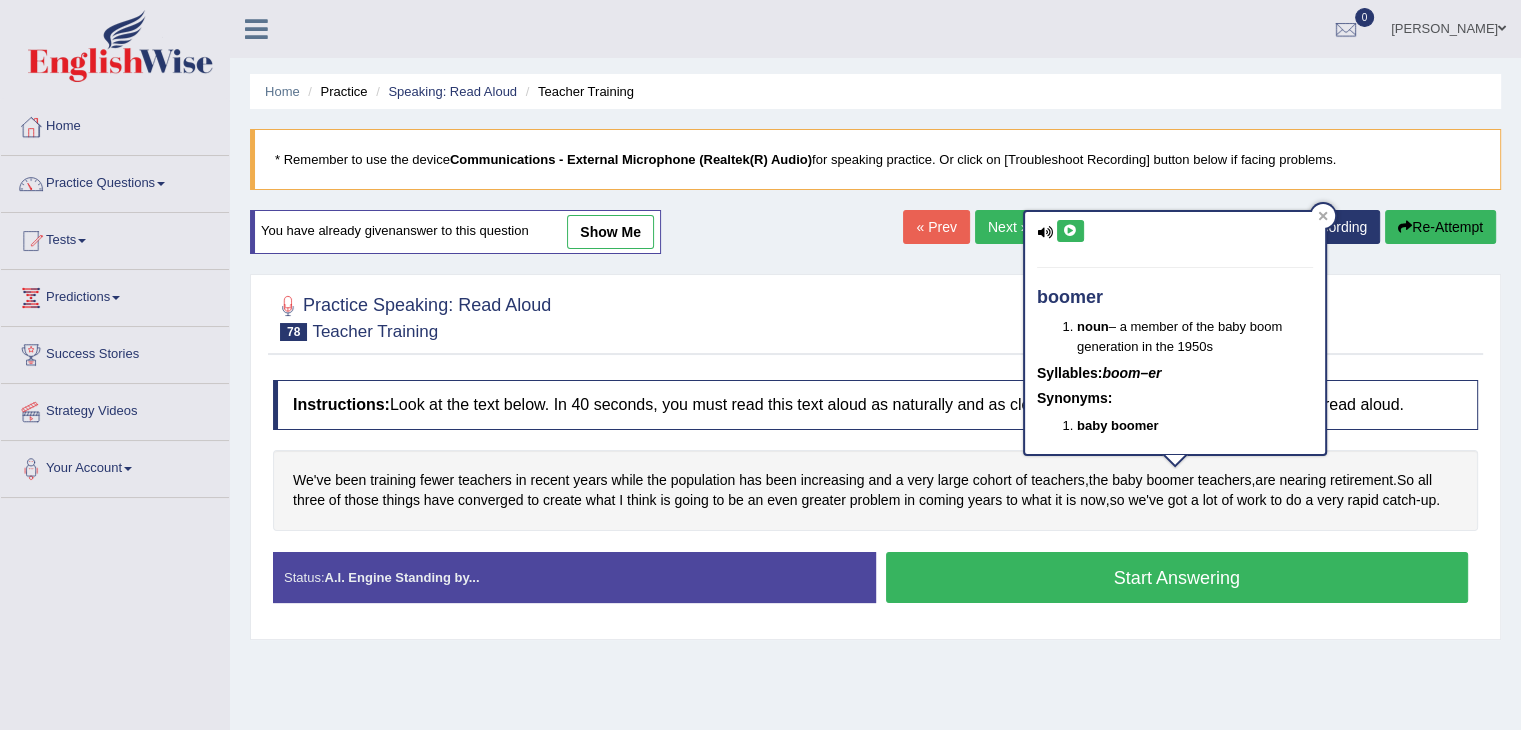 click at bounding box center (1070, 231) 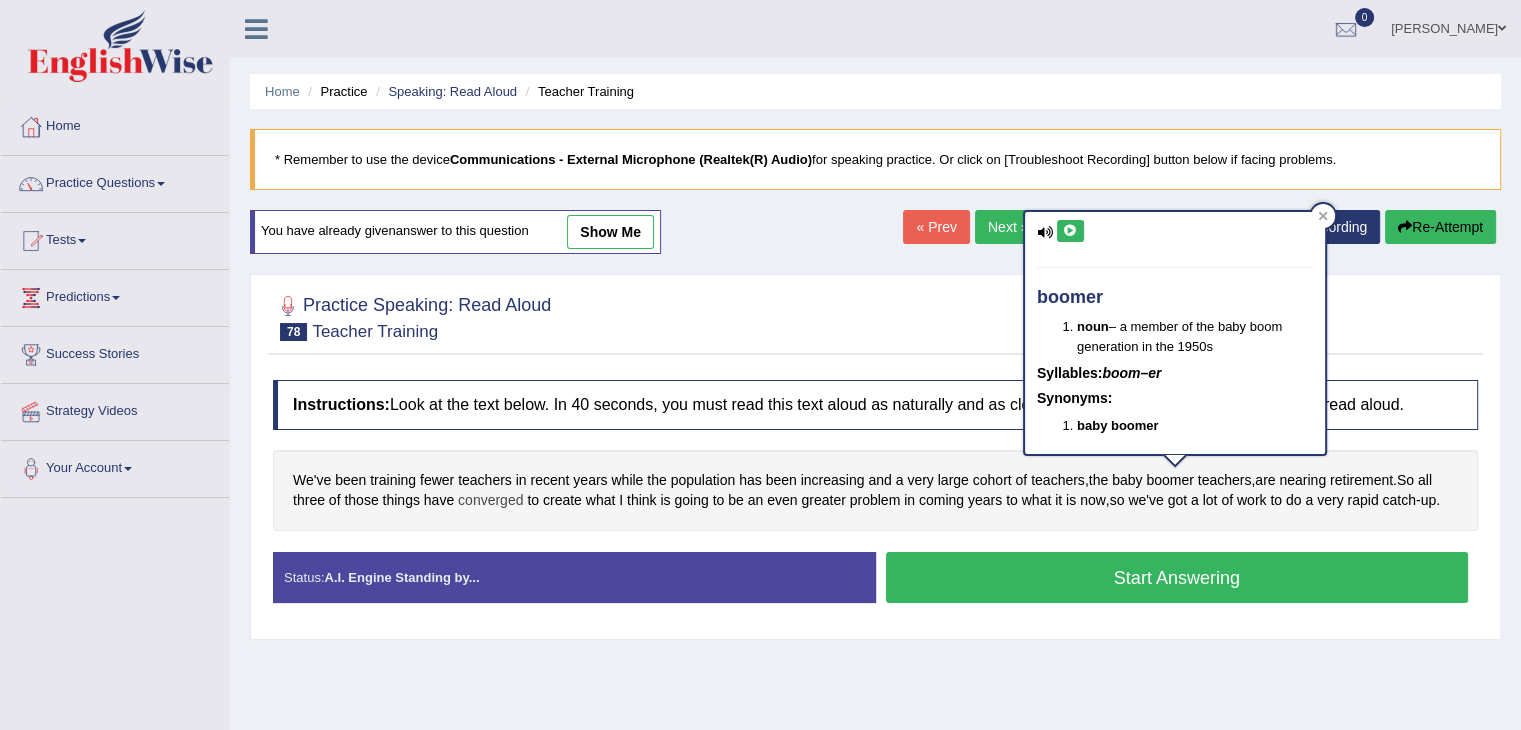 click on "converged" at bounding box center [490, 500] 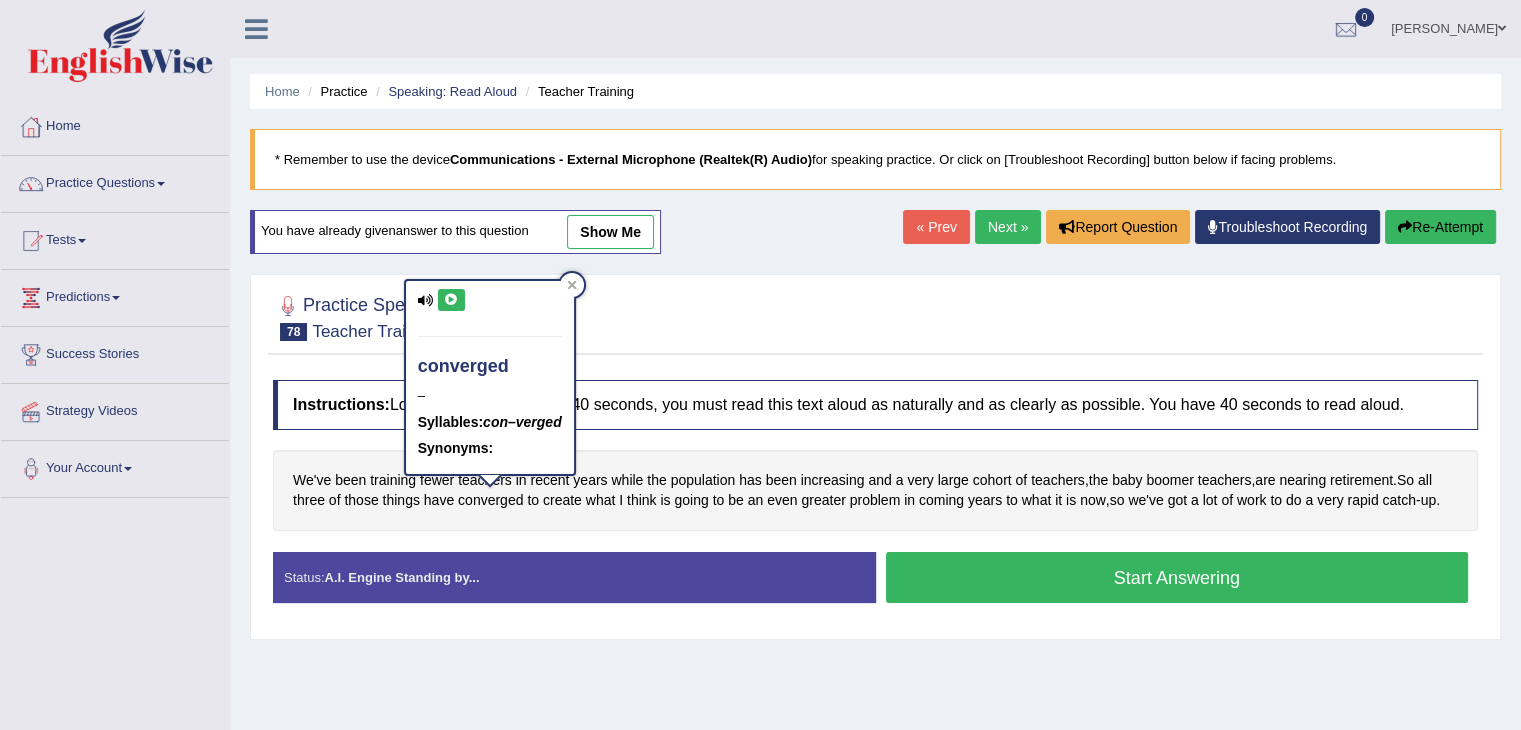 click at bounding box center [451, 300] 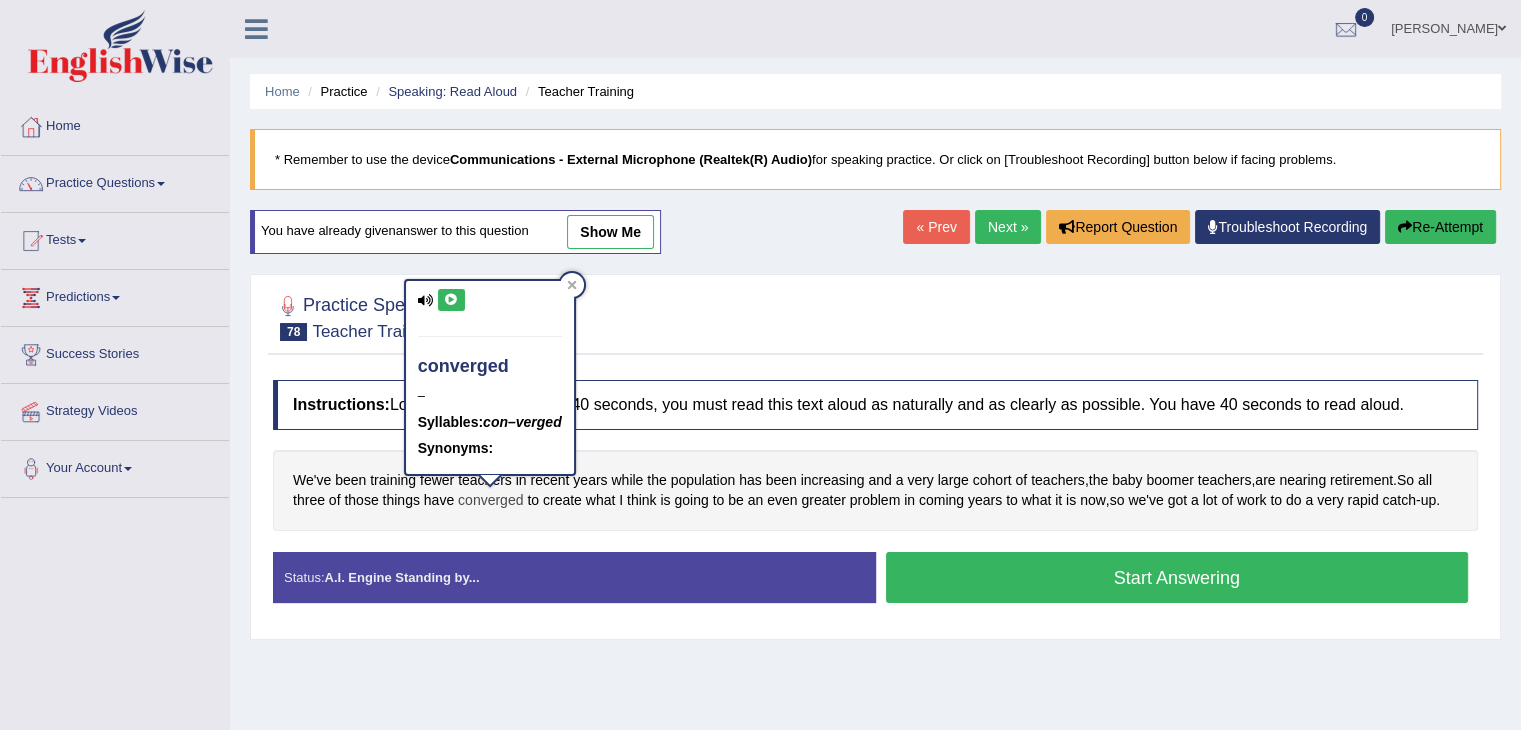 click on "converged" at bounding box center (490, 500) 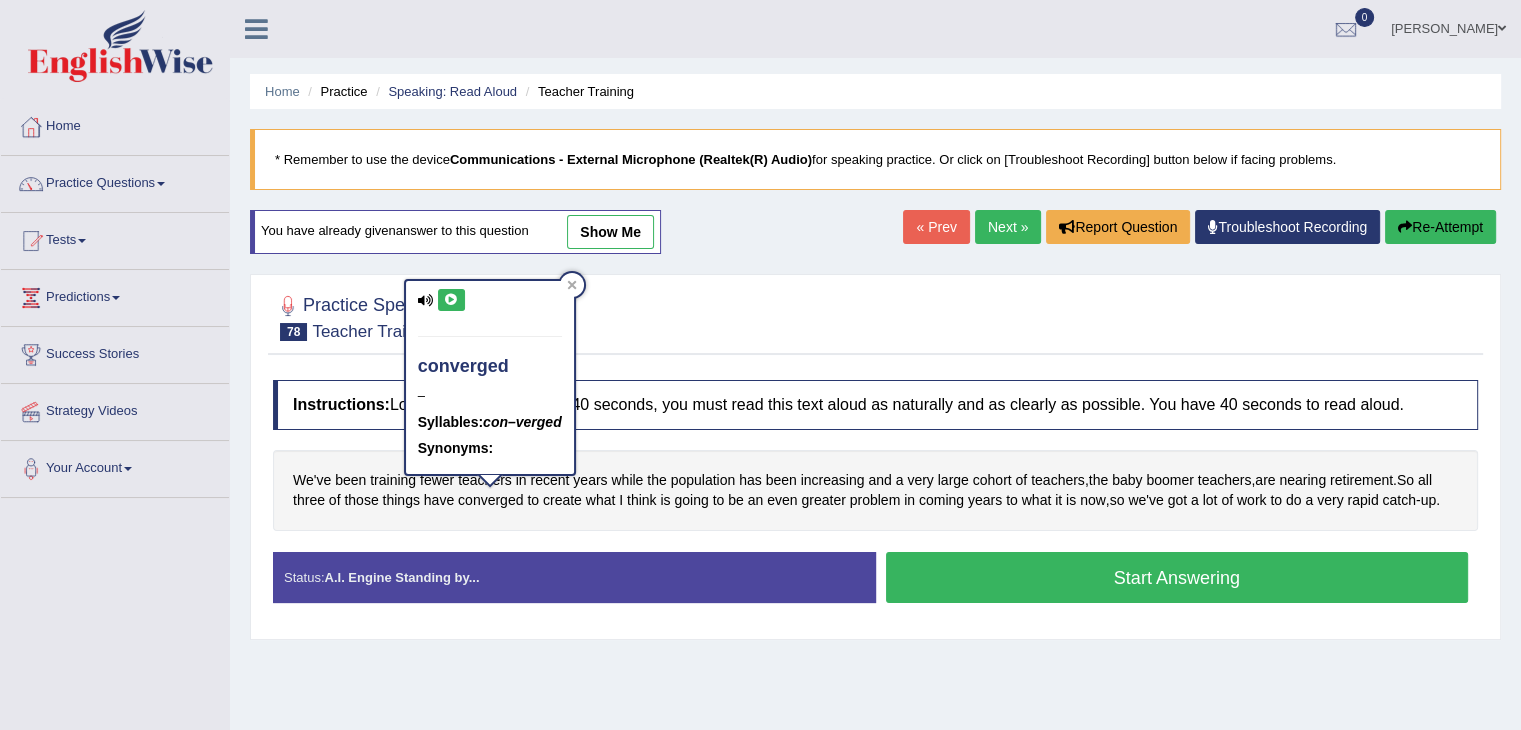 click at bounding box center (451, 300) 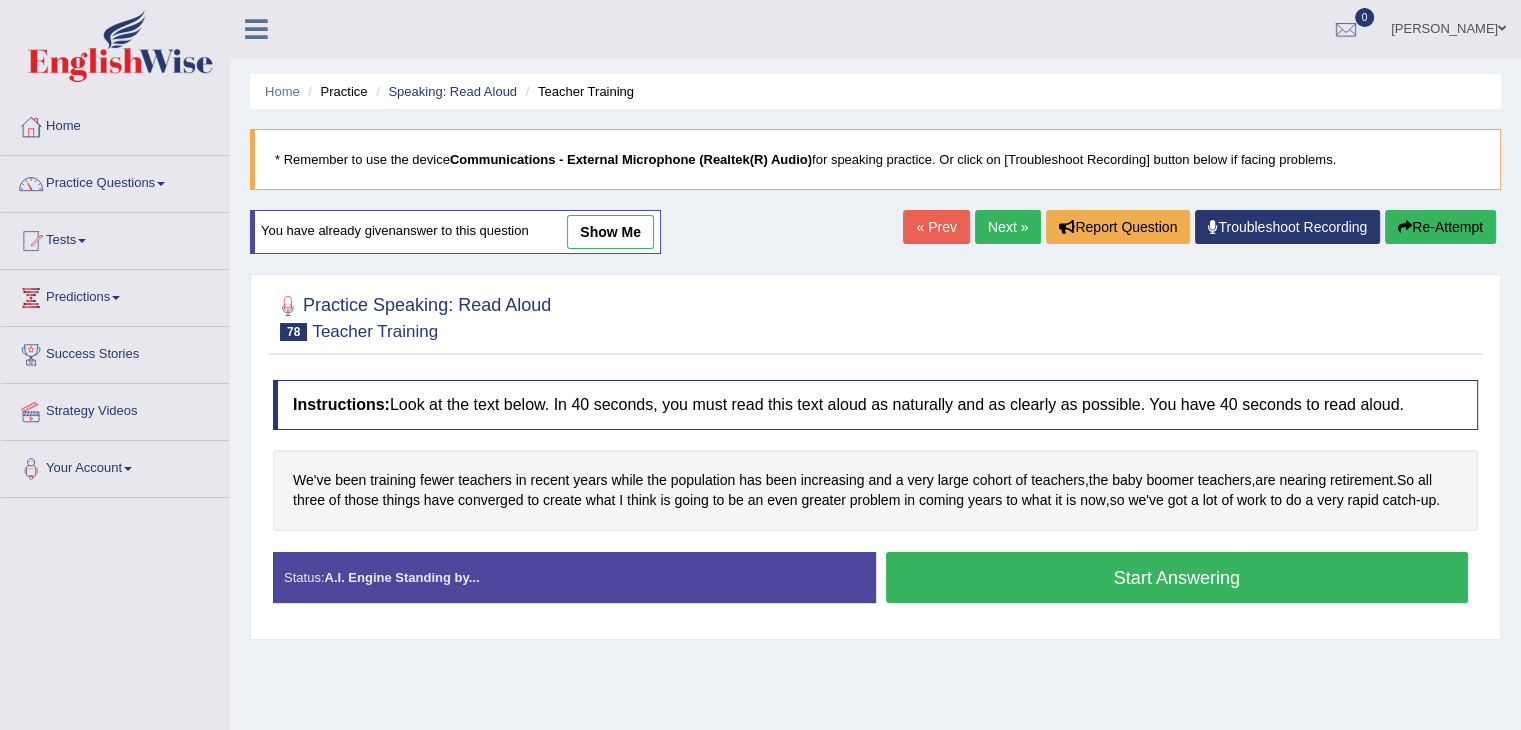 click on "Start Answering" at bounding box center [1177, 577] 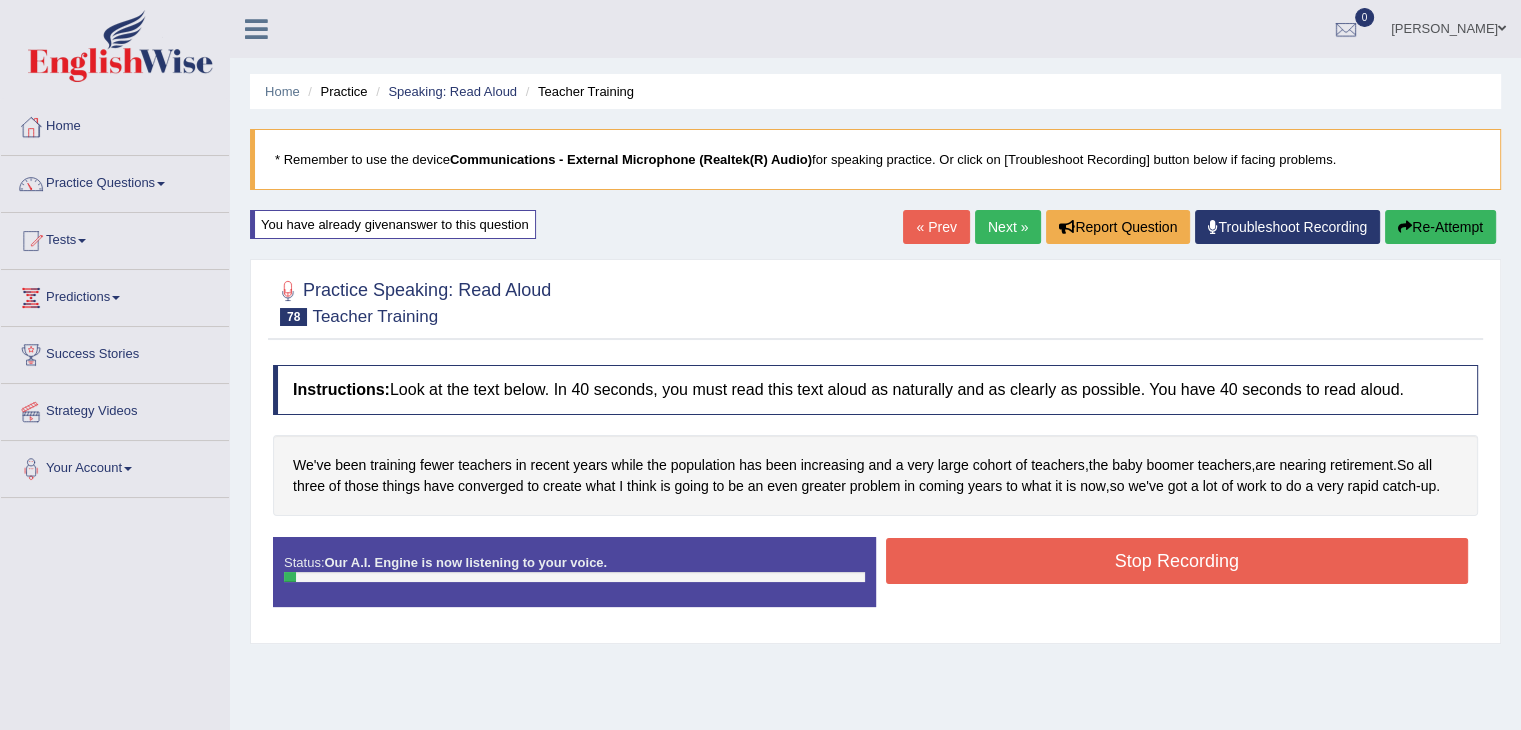 click on "Stop Recording" at bounding box center (1177, 561) 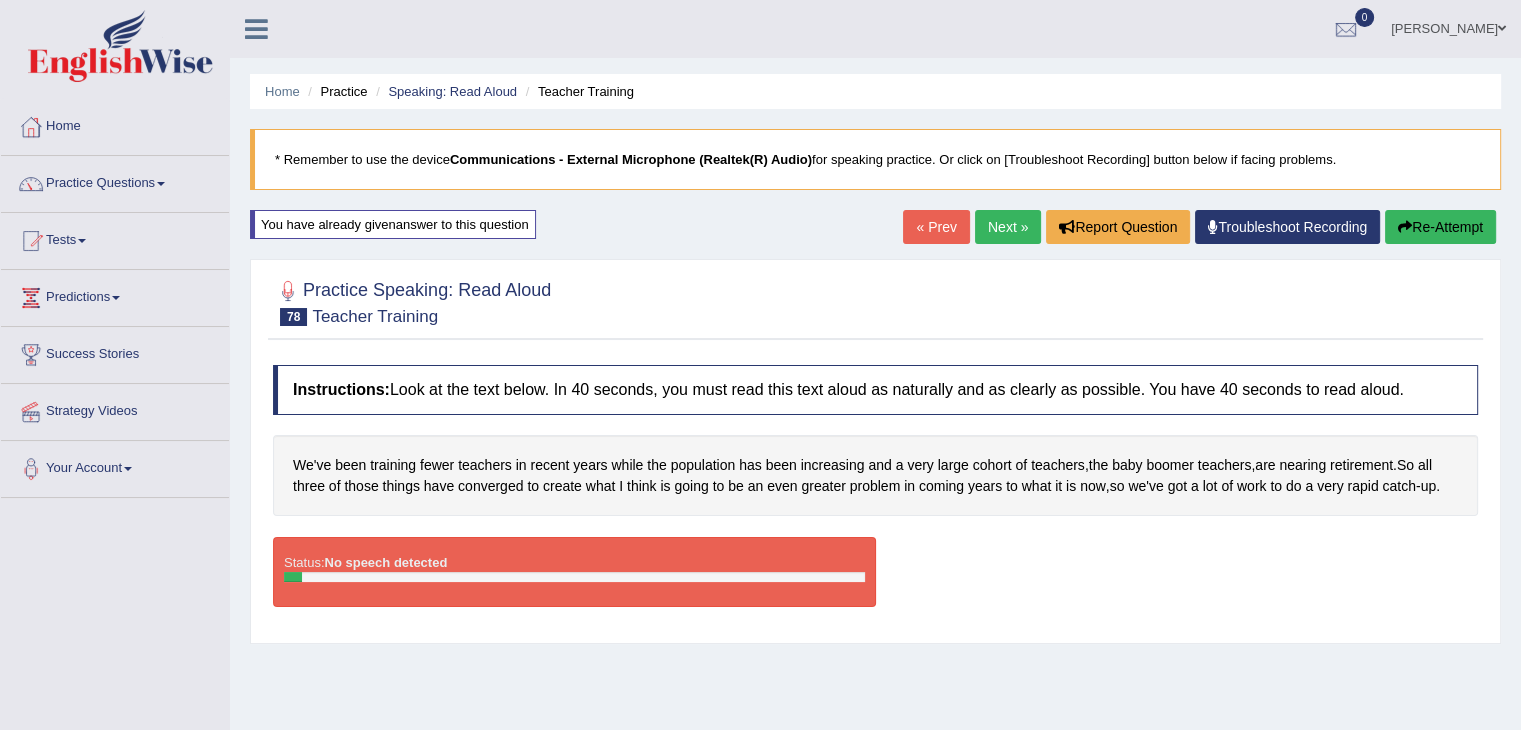 scroll, scrollTop: 0, scrollLeft: 0, axis: both 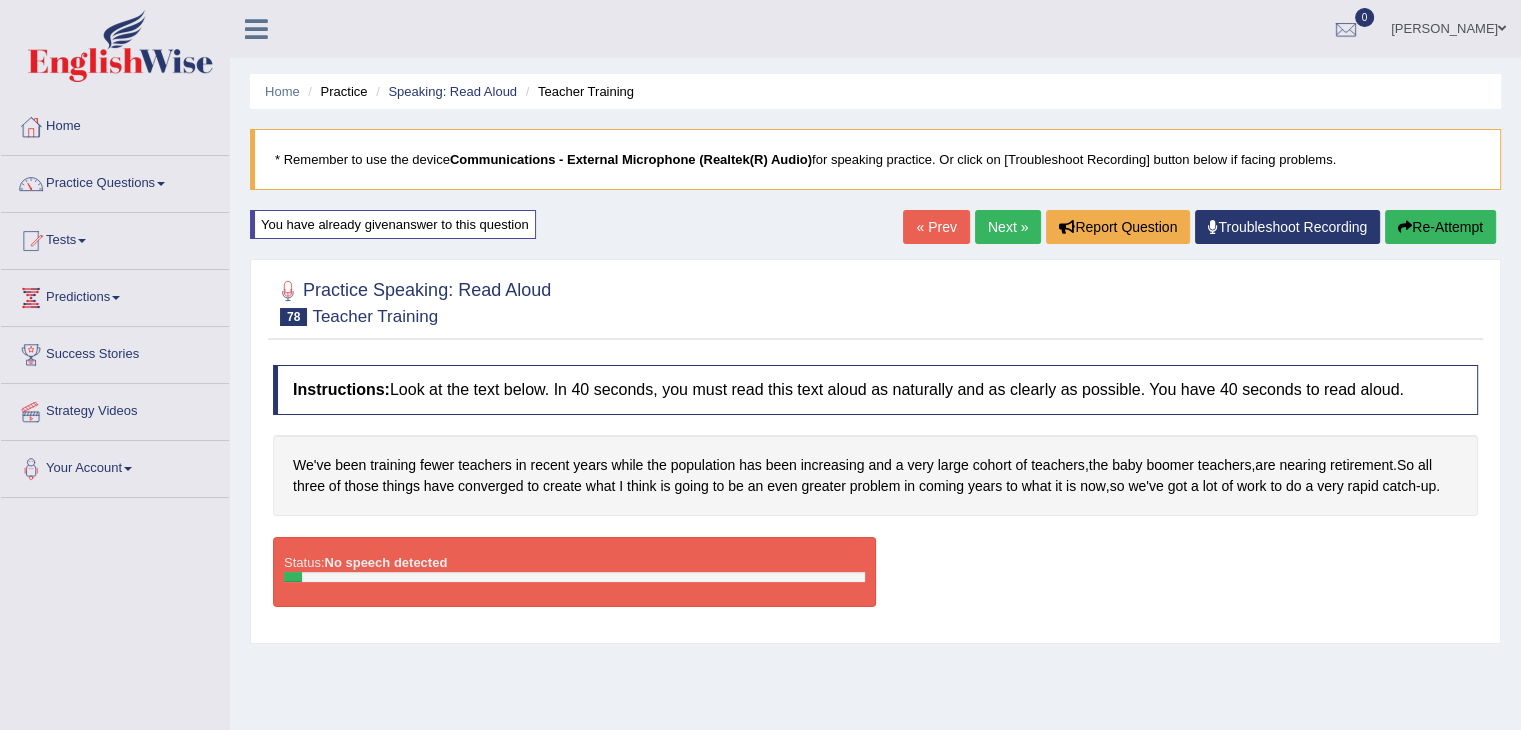 click on "Next »" at bounding box center (1008, 227) 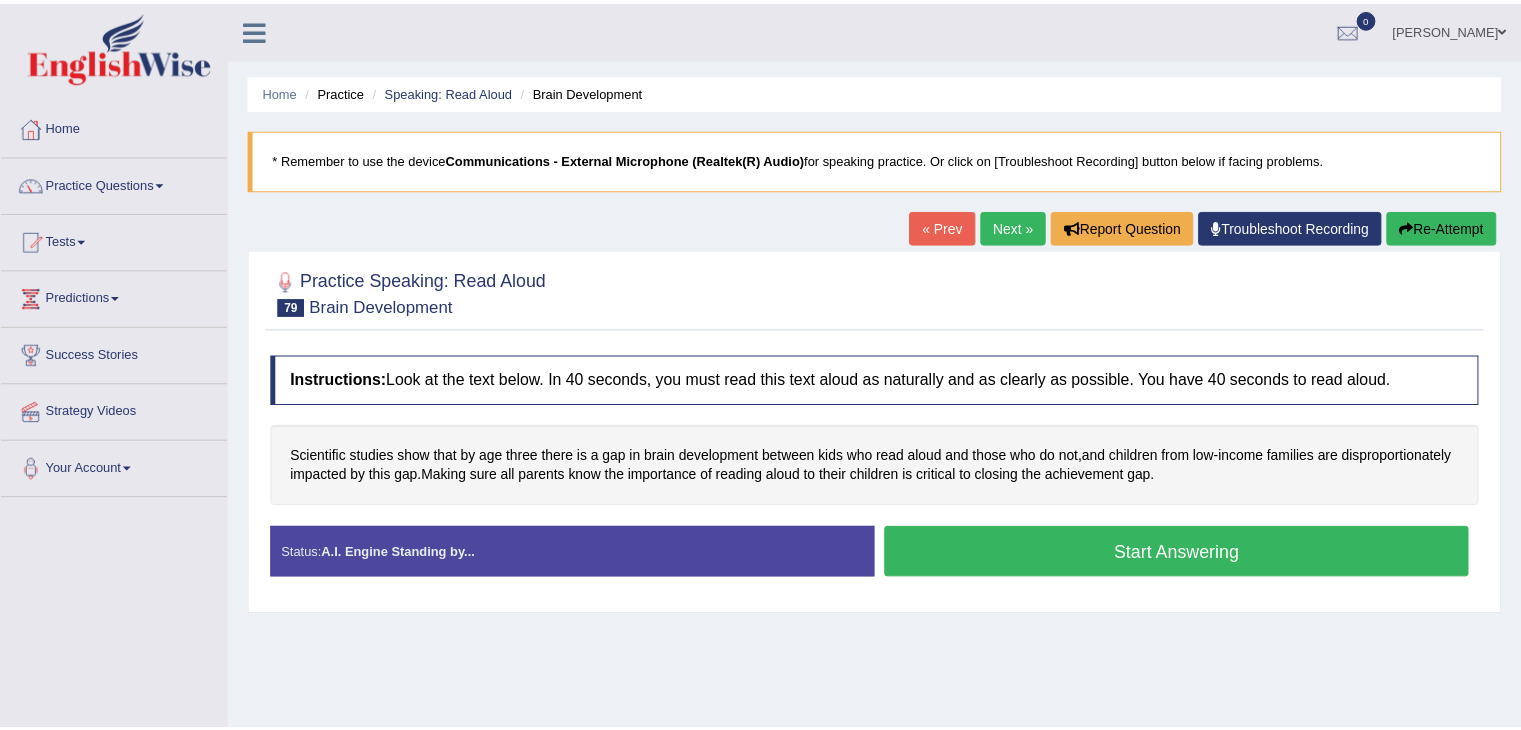 scroll, scrollTop: 0, scrollLeft: 0, axis: both 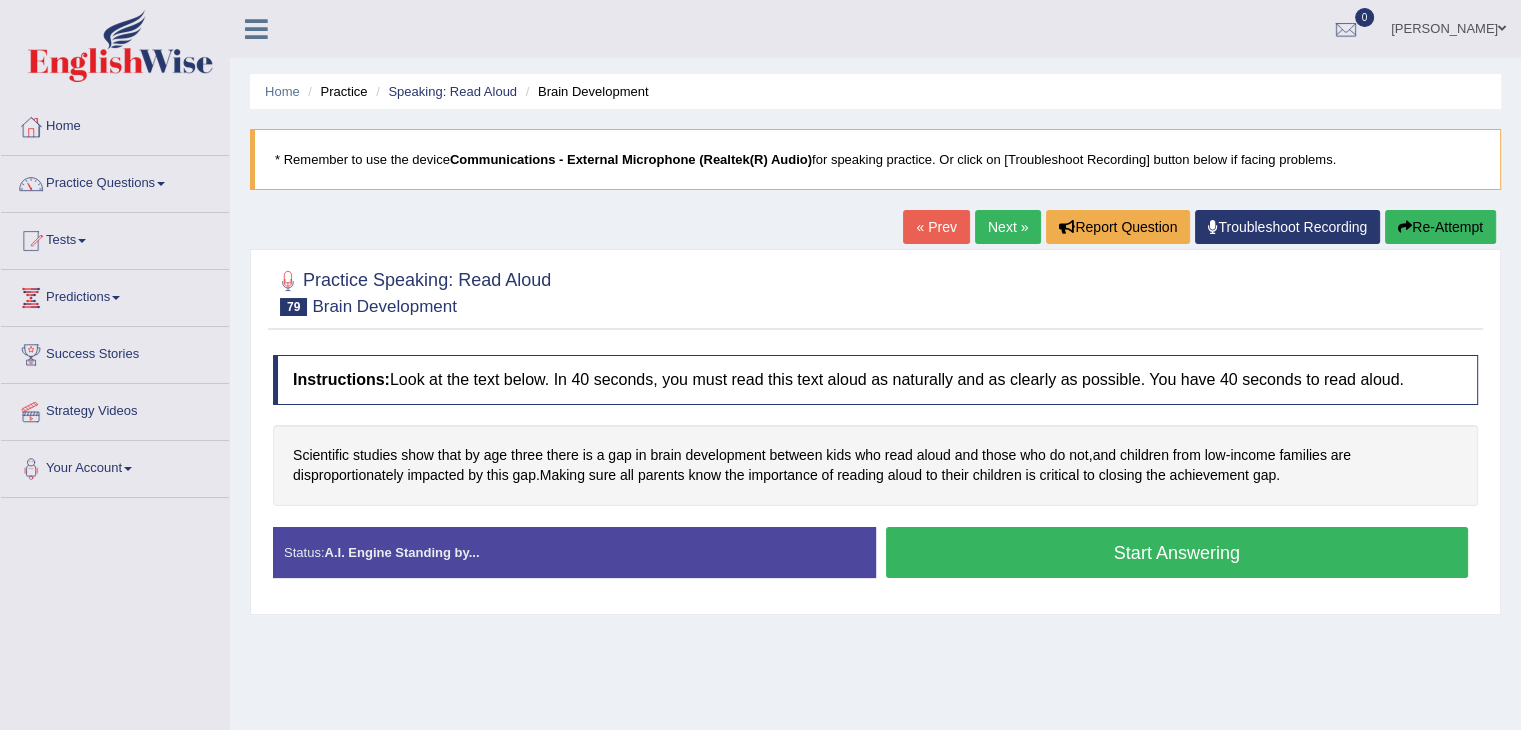 click on "Start Answering" at bounding box center [1177, 552] 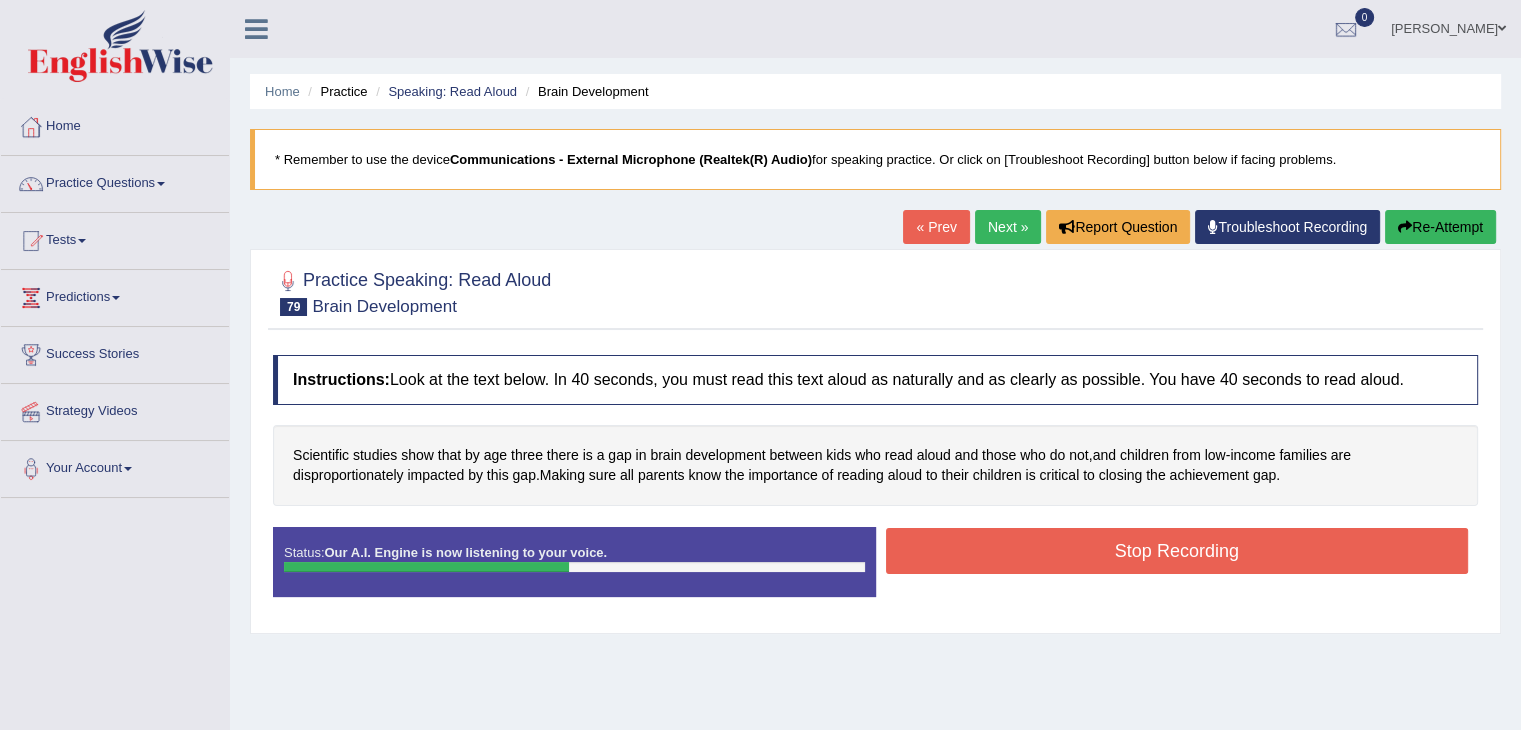 click on "Stop Recording" at bounding box center (1177, 551) 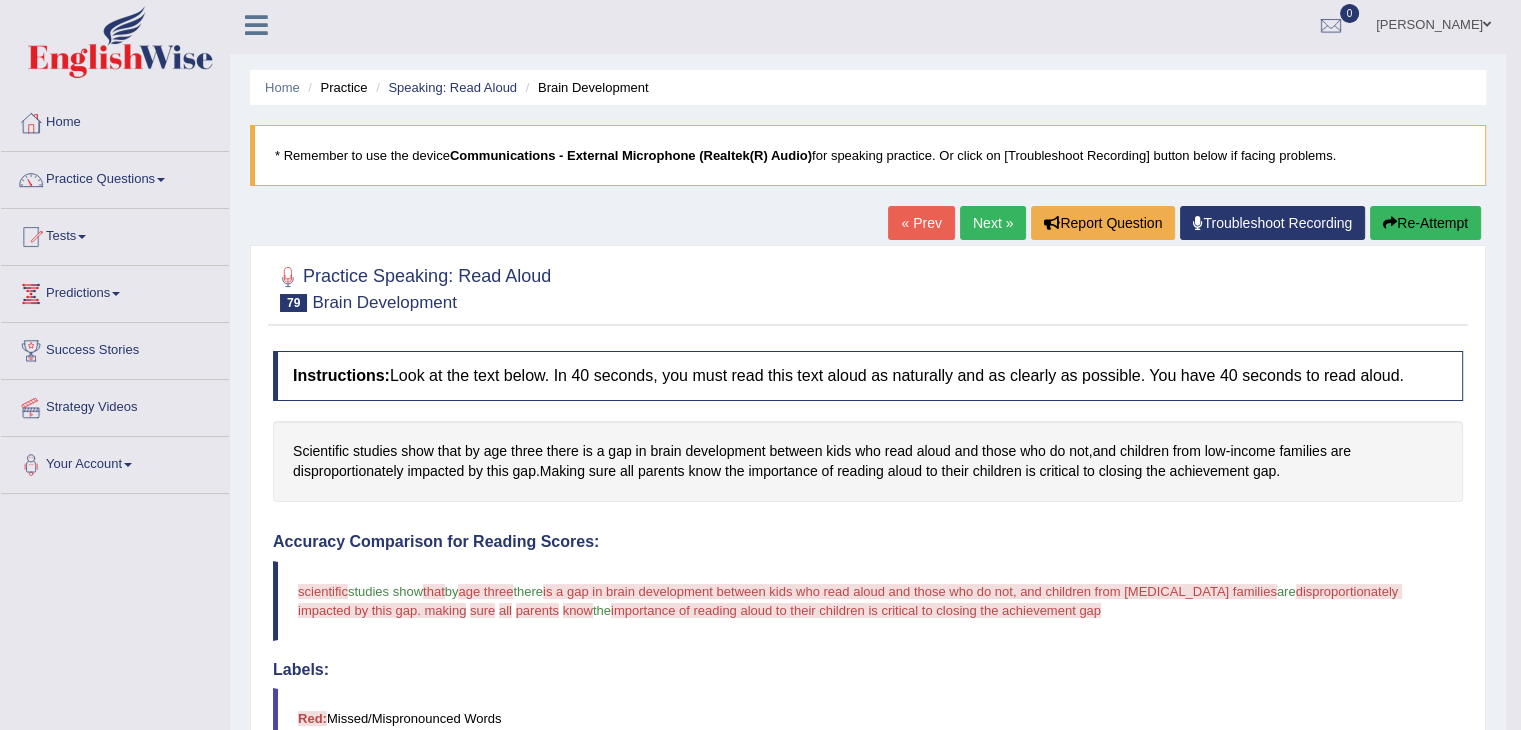 scroll, scrollTop: 12, scrollLeft: 0, axis: vertical 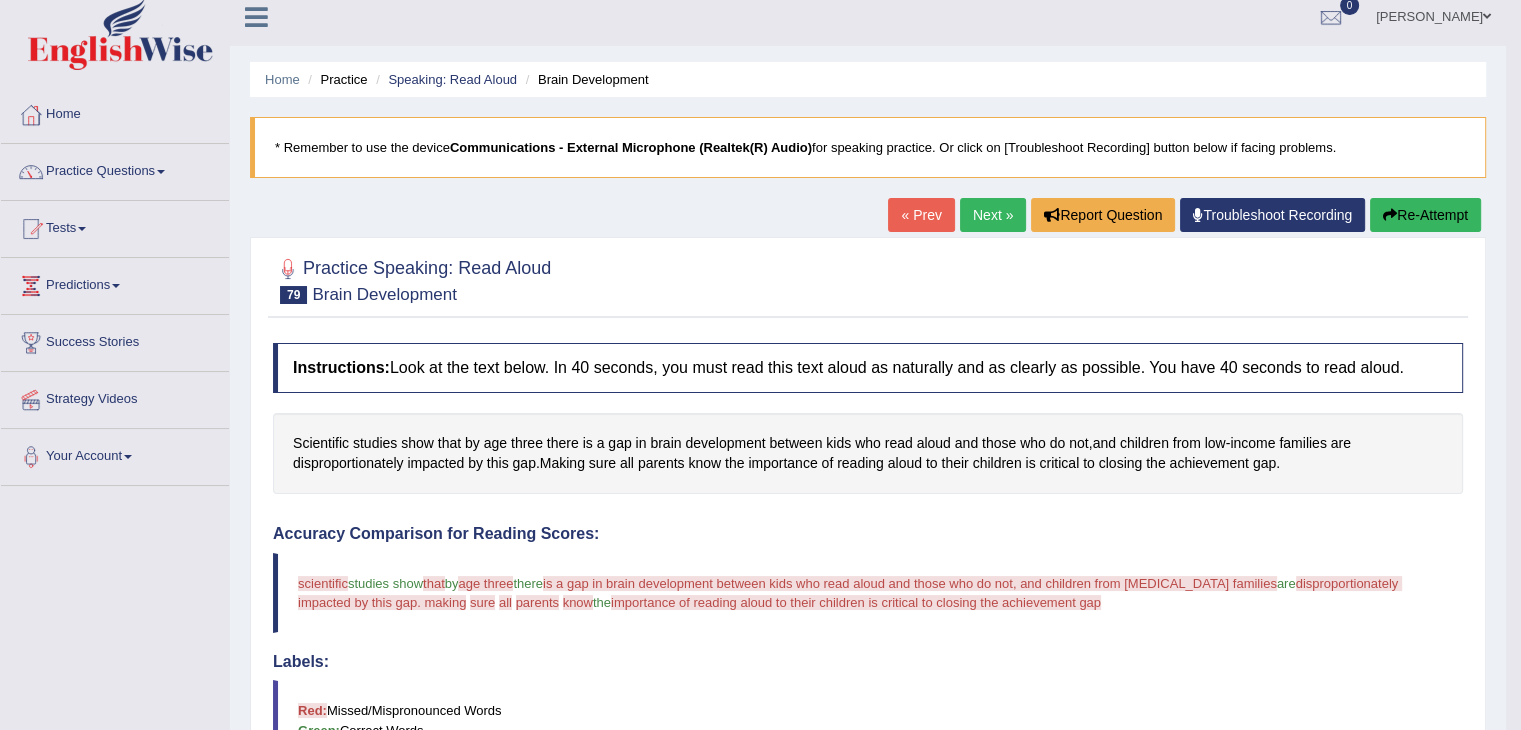 click on "Re-Attempt" at bounding box center [1425, 215] 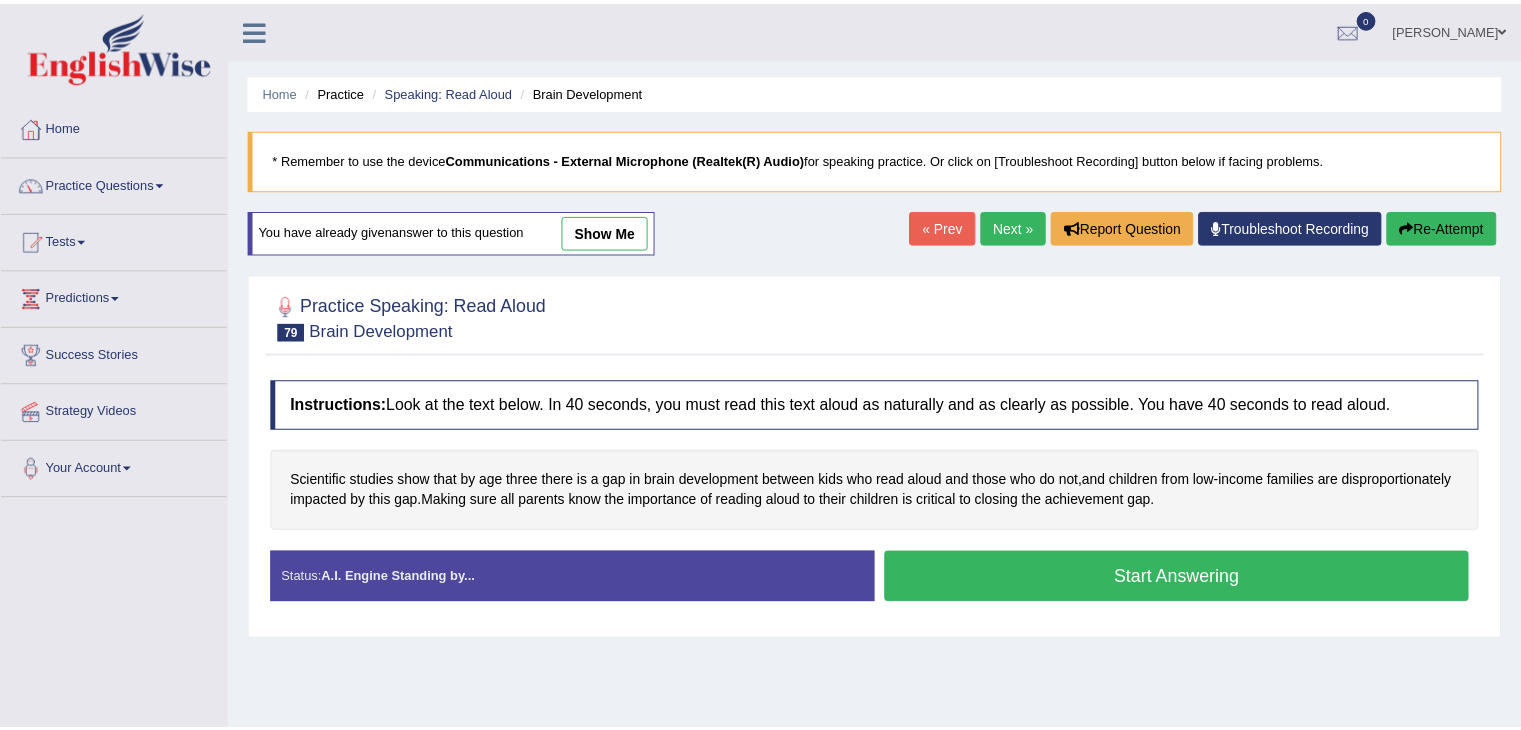 scroll, scrollTop: 12, scrollLeft: 0, axis: vertical 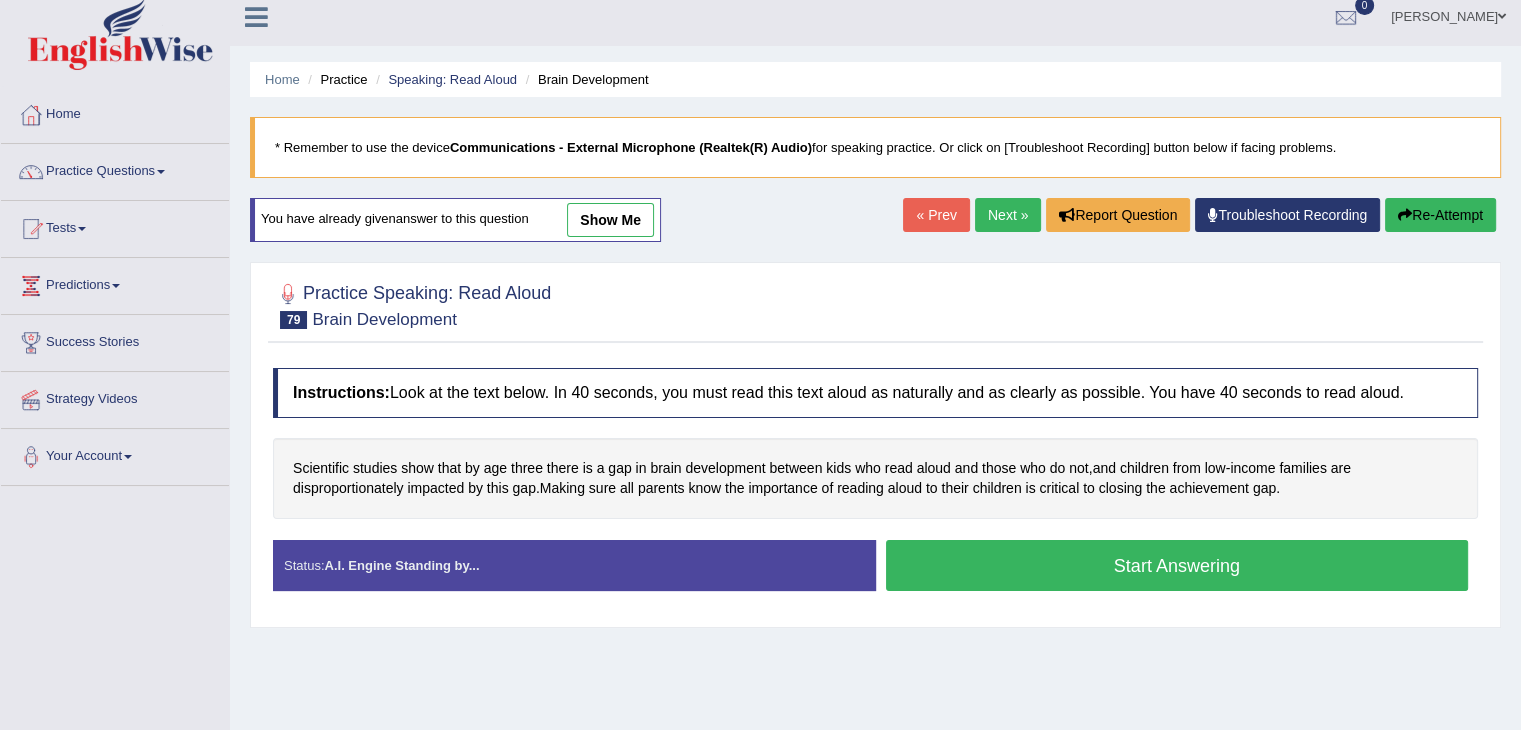 drag, startPoint x: 800, startPoint y: 499, endPoint x: 856, endPoint y: 551, distance: 76.41989 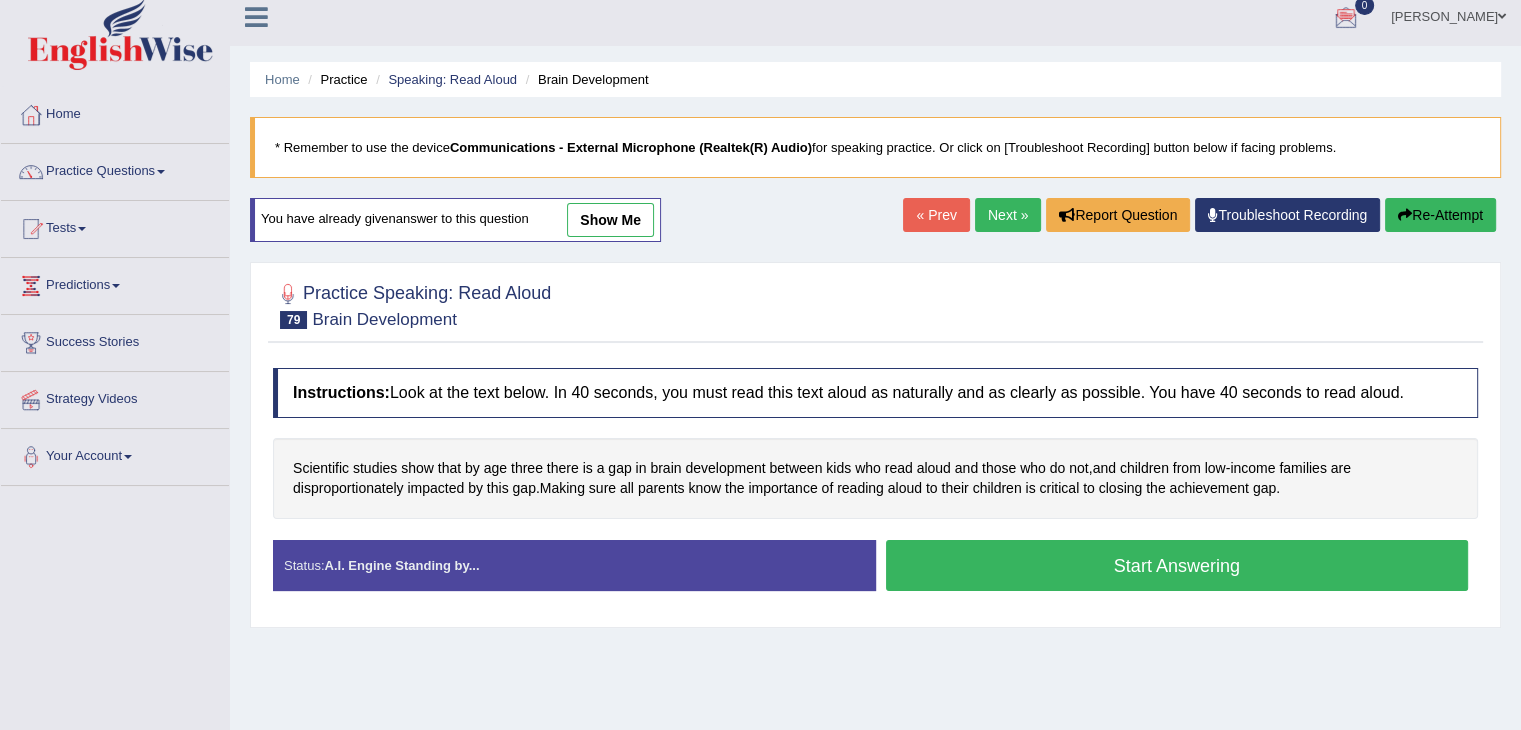 drag, startPoint x: 1055, startPoint y: 509, endPoint x: 1075, endPoint y: 561, distance: 55.713554 